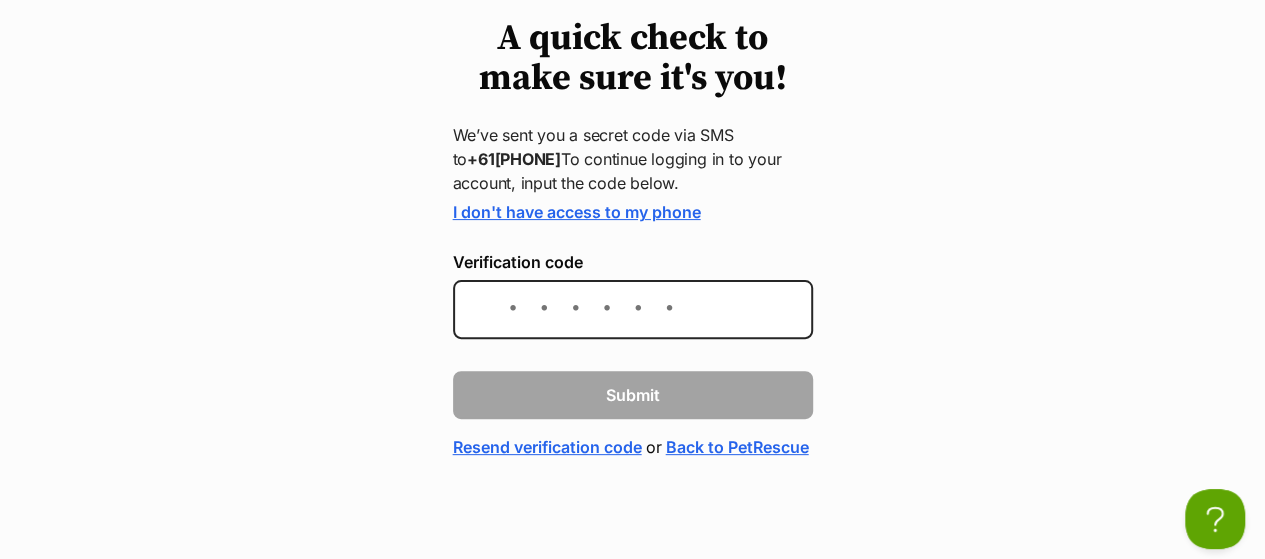 scroll, scrollTop: 196, scrollLeft: 0, axis: vertical 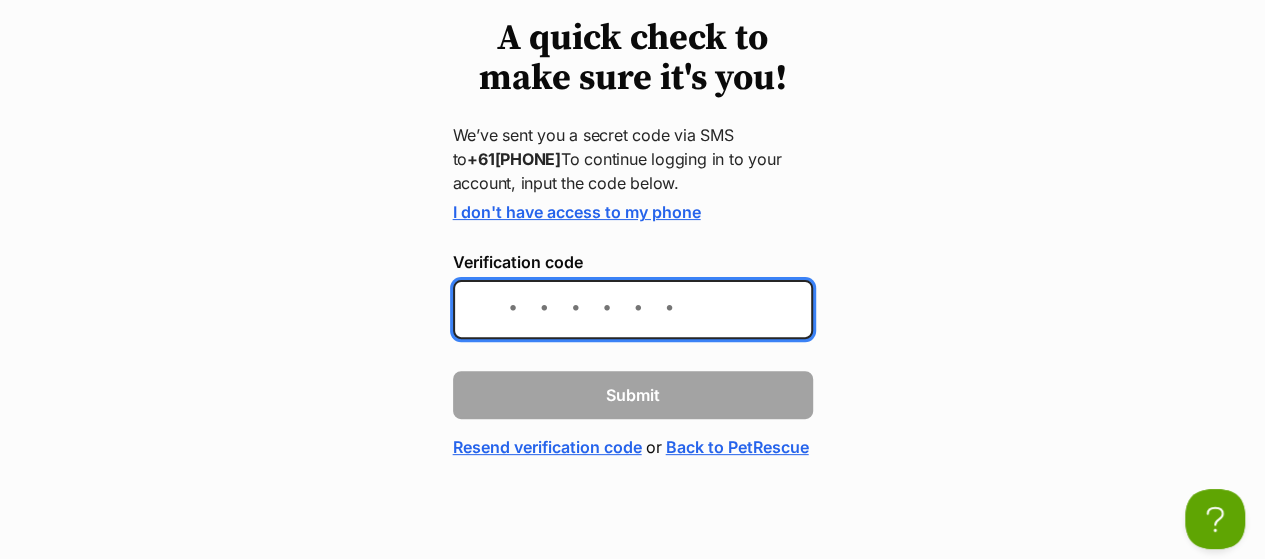 click on "Verification code" at bounding box center (633, 309) 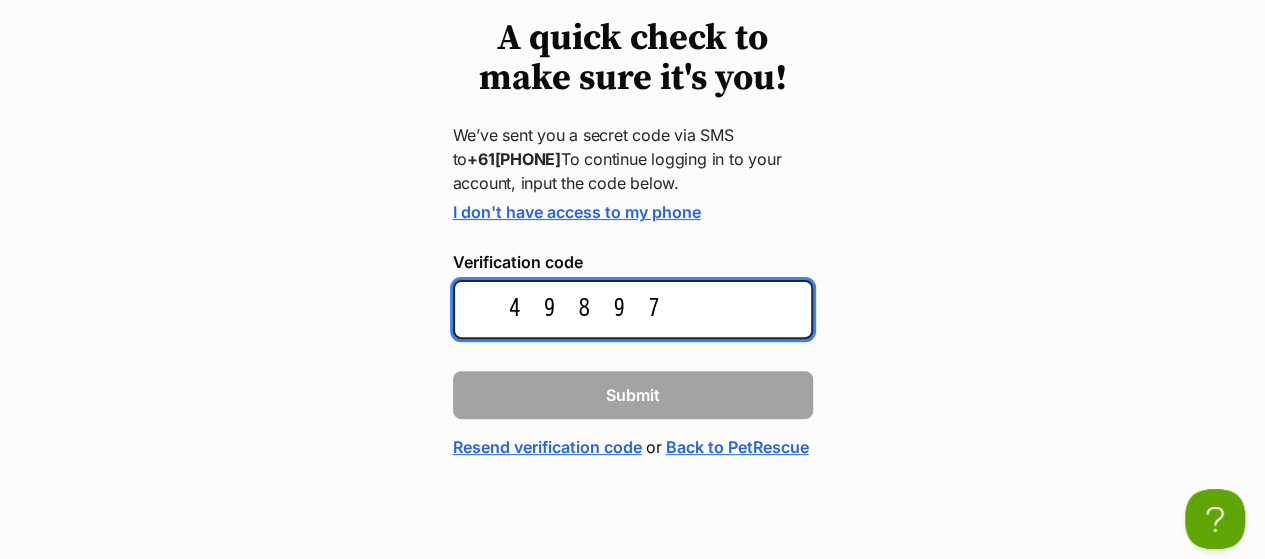 type on "498973" 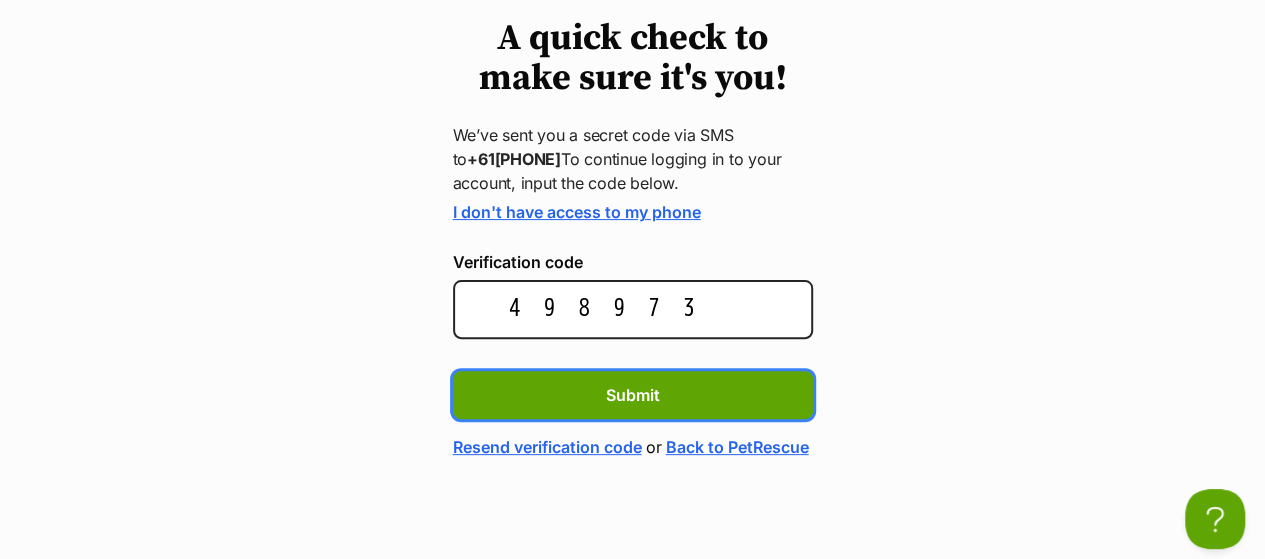 type 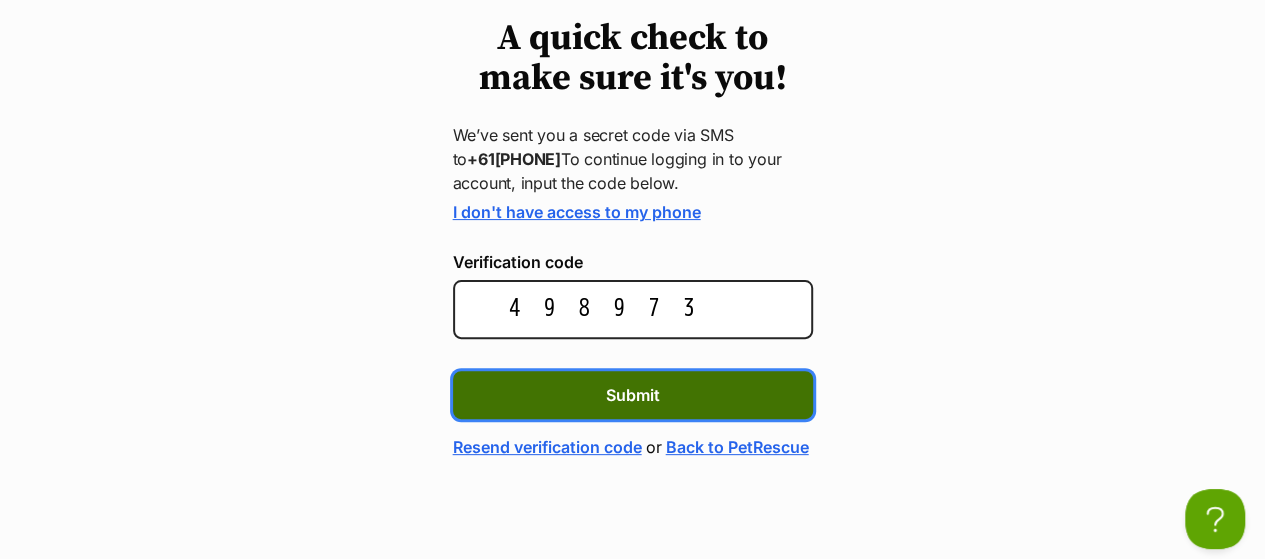 click on "Submit" at bounding box center [633, 395] 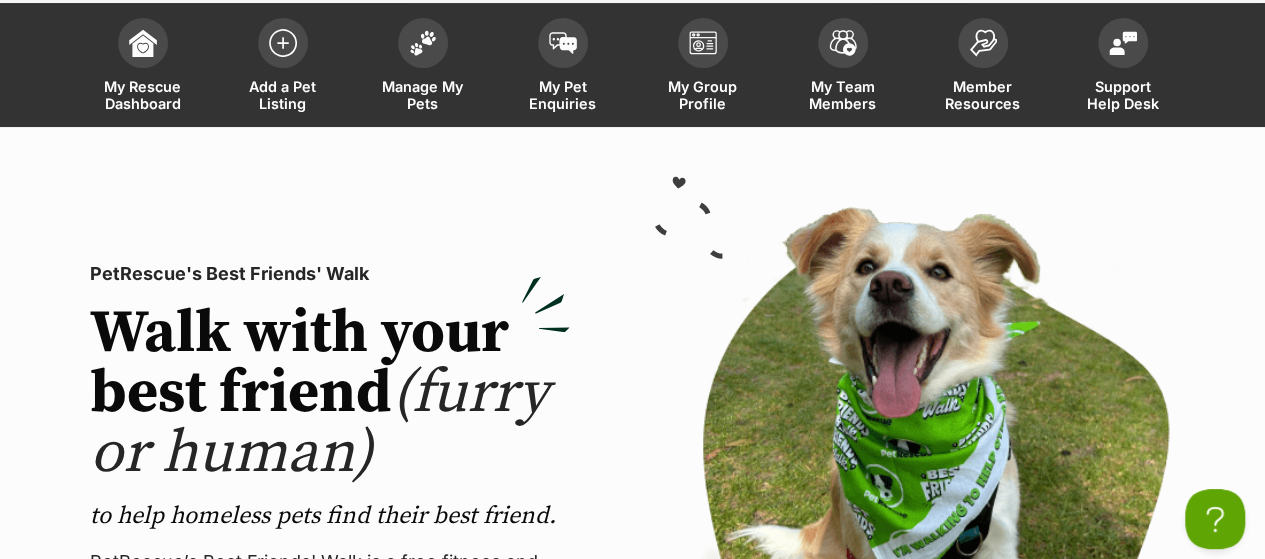 scroll, scrollTop: 0, scrollLeft: 0, axis: both 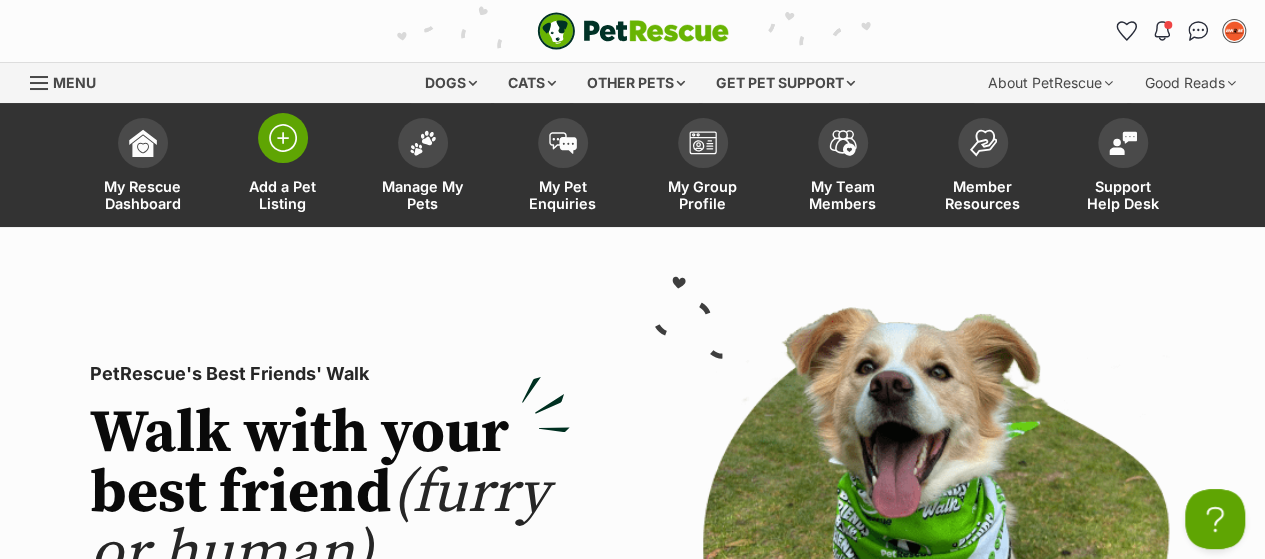 click at bounding box center [283, 138] 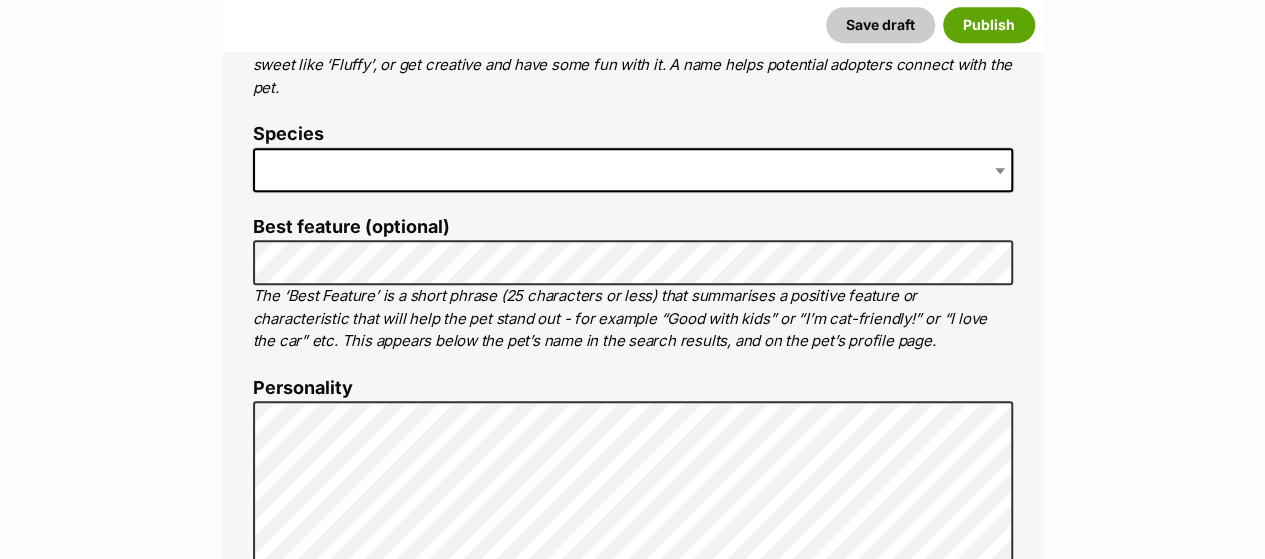 scroll, scrollTop: 900, scrollLeft: 0, axis: vertical 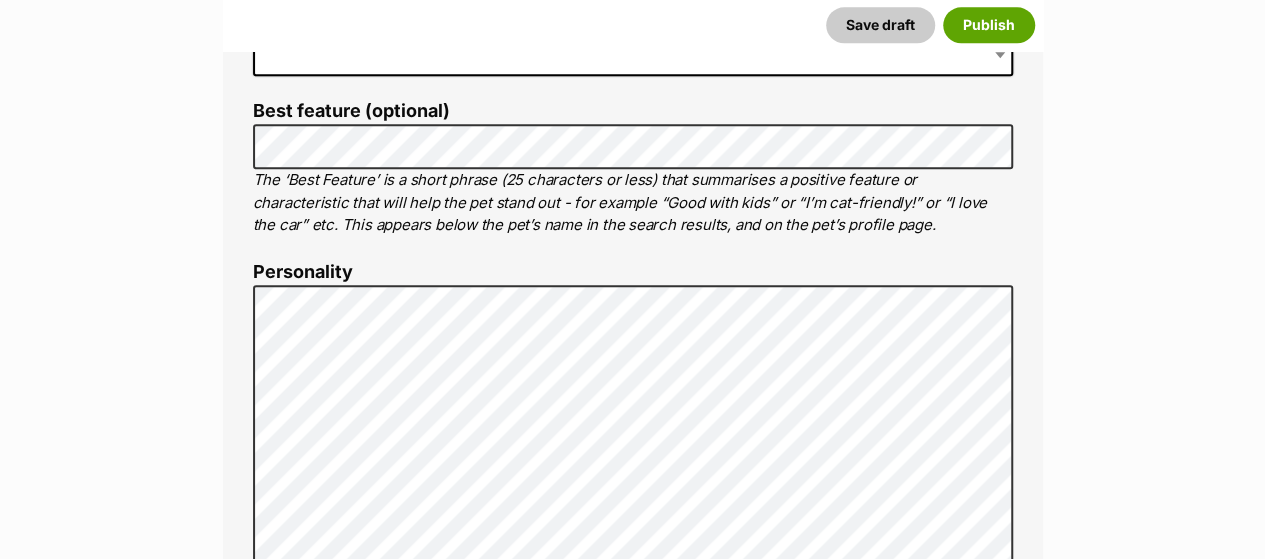 click at bounding box center (633, 54) 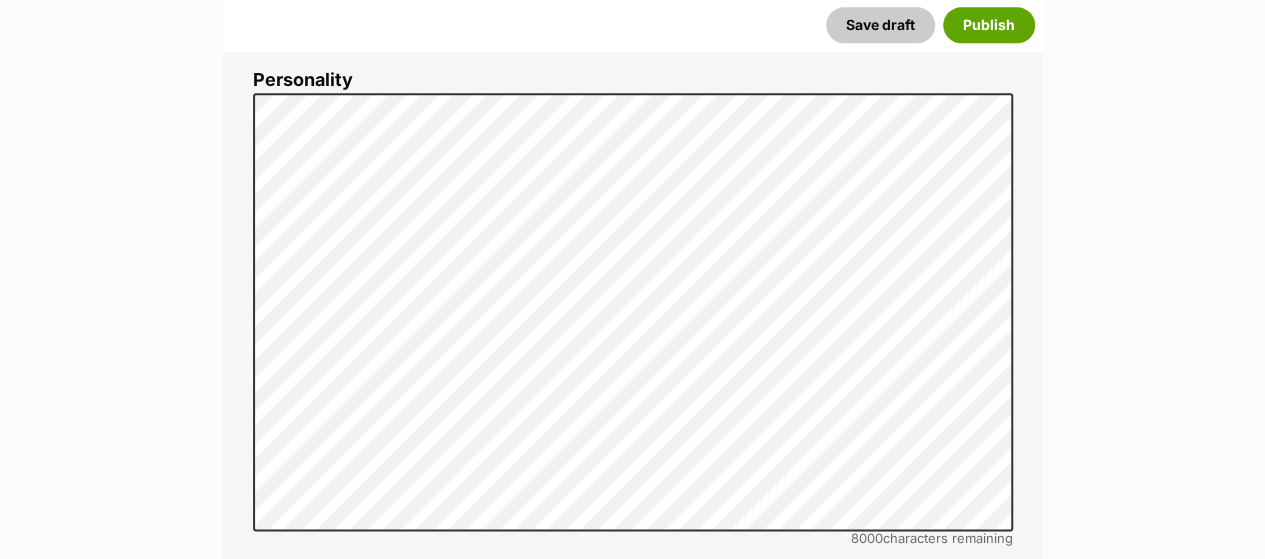 scroll, scrollTop: 1200, scrollLeft: 0, axis: vertical 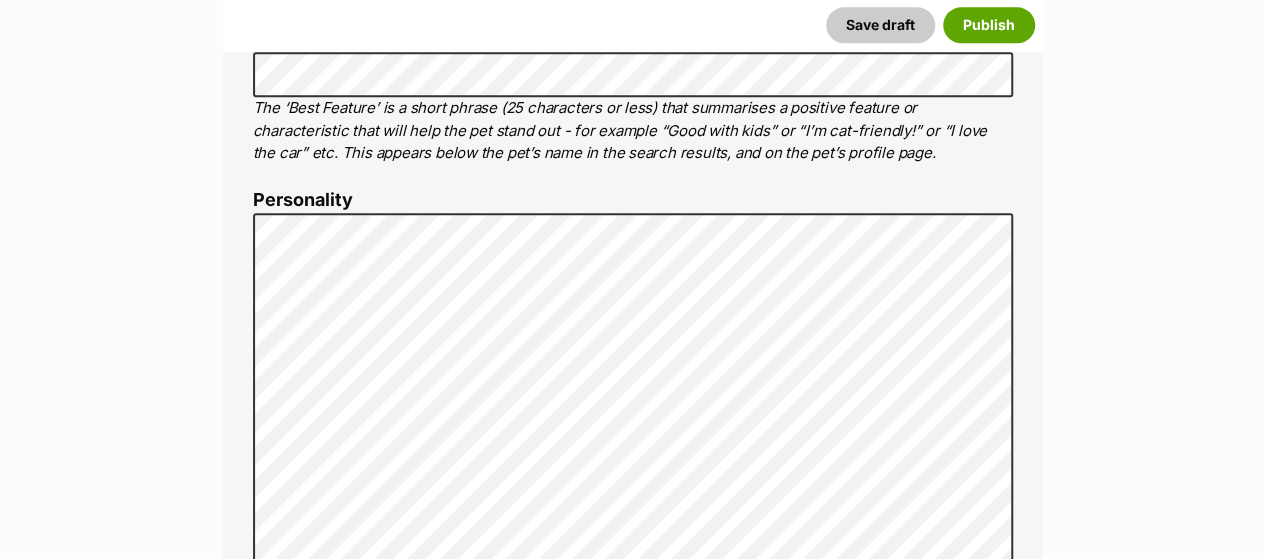 drag, startPoint x: 607, startPoint y: 407, endPoint x: 652, endPoint y: 393, distance: 47.127487 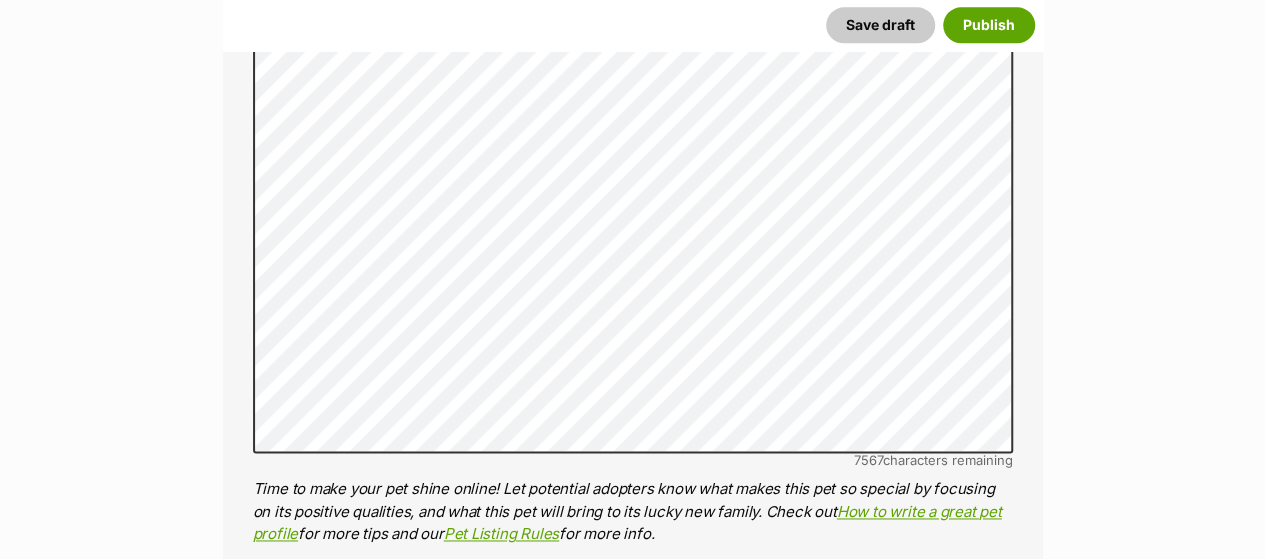 scroll, scrollTop: 1272, scrollLeft: 0, axis: vertical 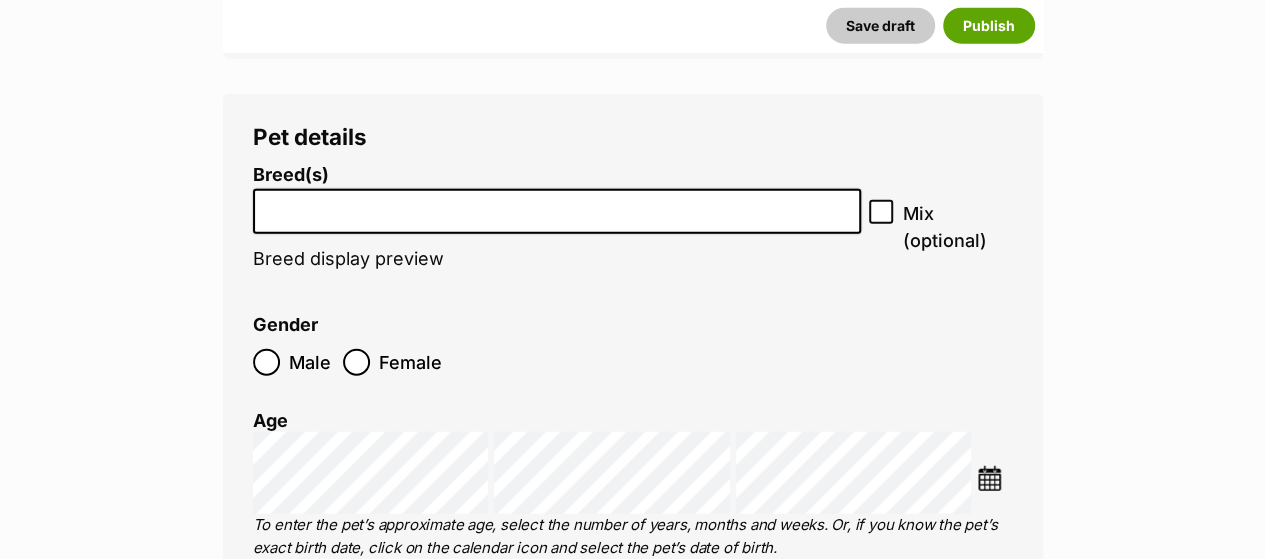 click on "Generate the profile" at bounding box center [382, -14] 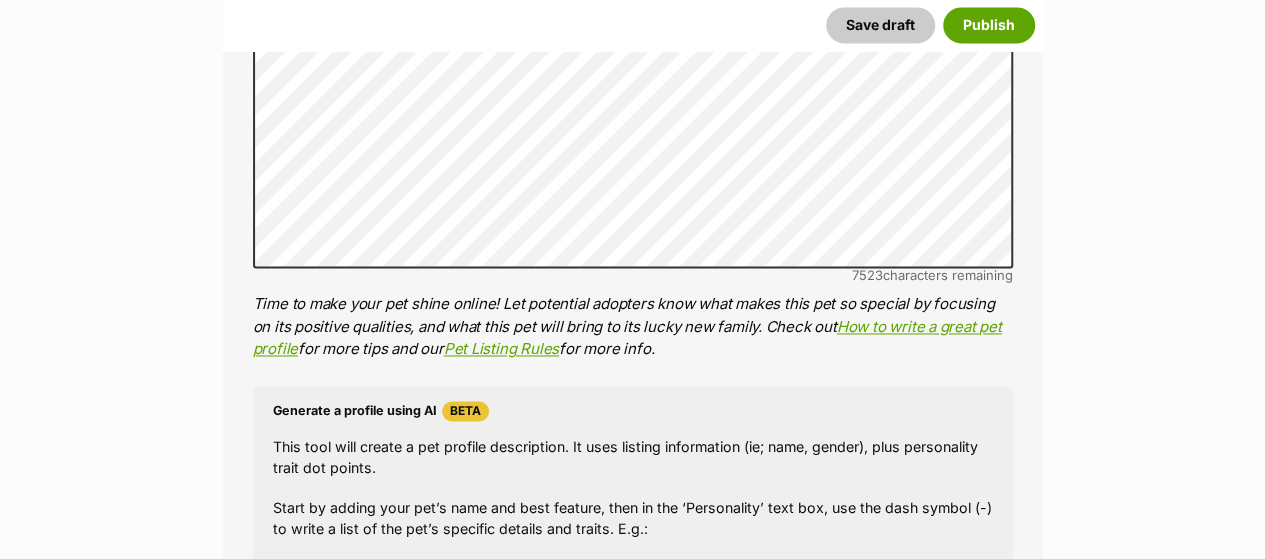 scroll, scrollTop: 1448, scrollLeft: 0, axis: vertical 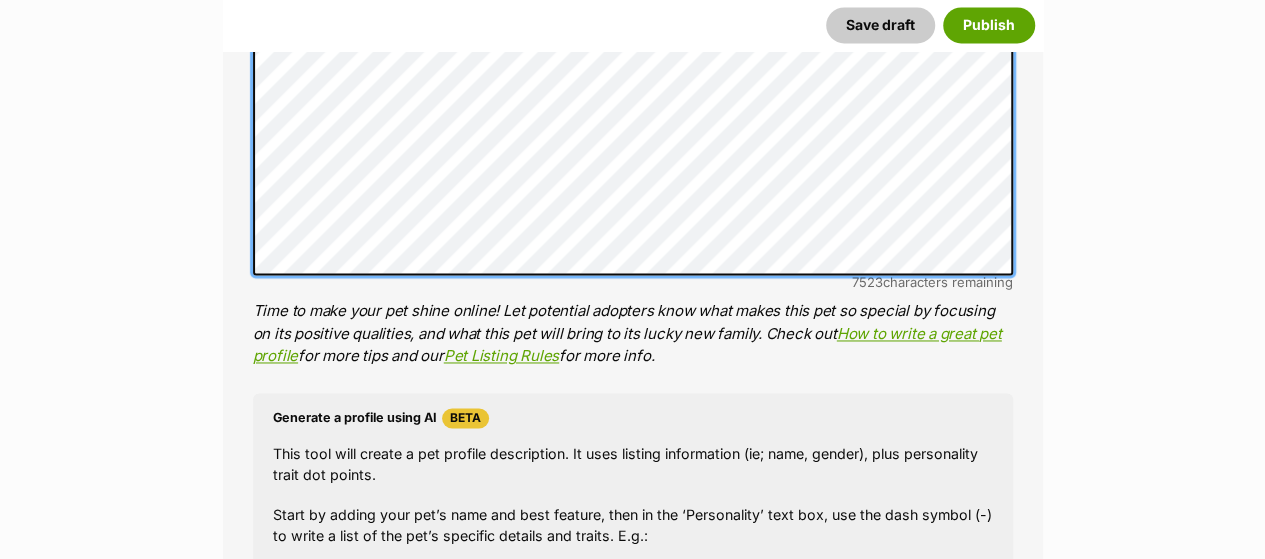 click on "New listing
Listing owner Choose an owner Dallas
The owner of the pet listing is able to edit the listing and manage enquiries with potential adopters. Note:
Group Admins
are also able to edit this pet listing and manage all it's enquiries.
Any time this pet receives new enquiries or messages from potential adopters, we'll also send you an email notification. Members can opt out of receiving these emails via their
notification settings .
About This Pet Name
Henlo there, it looks like you might be using the pet name field to indicate that this pet is now on hold - we recommend updating the status to on hold from the listing page instead!
Every pet deserves a name. If you don’t know the pet’s name, make one up! It can be something simple and sweet like ‘Fluffy’, or get creative and have some fun with it. A name helps potential adopters connect with the pet.
Species Dog
Best feature (optional)
Personality 7523  characters remaining
Beta" at bounding box center [632, 2533] 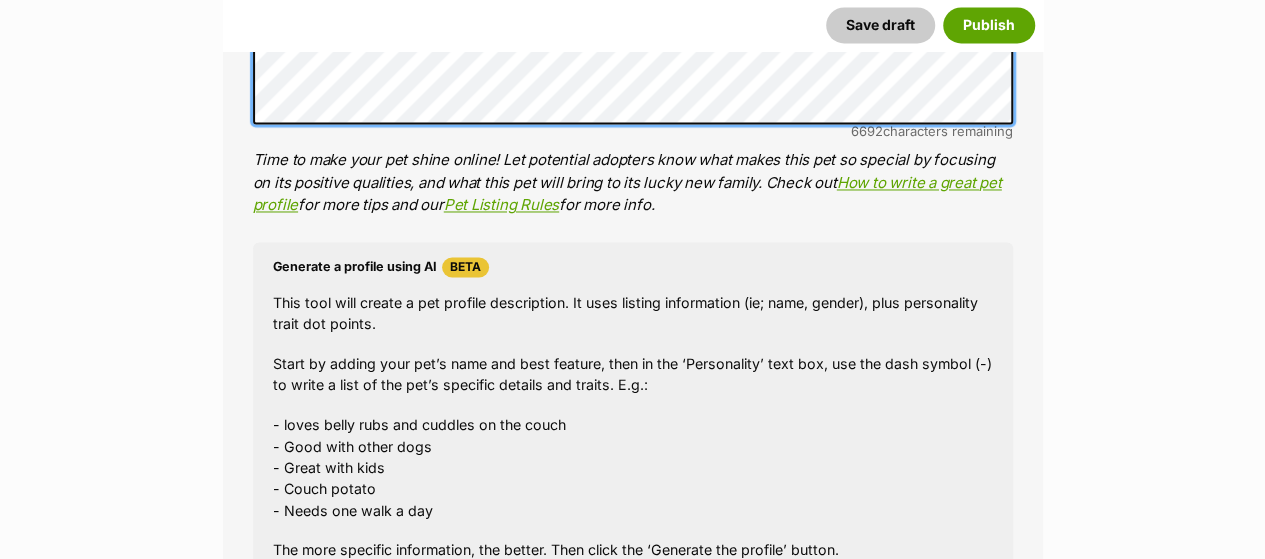 scroll, scrollTop: 1648, scrollLeft: 0, axis: vertical 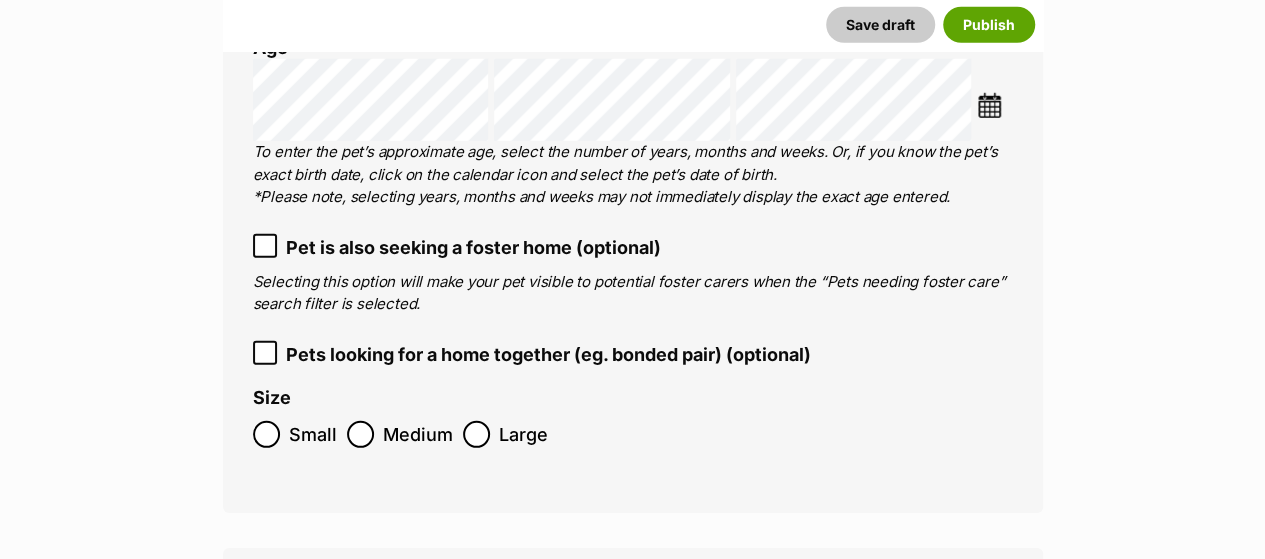 click at bounding box center [557, -167] 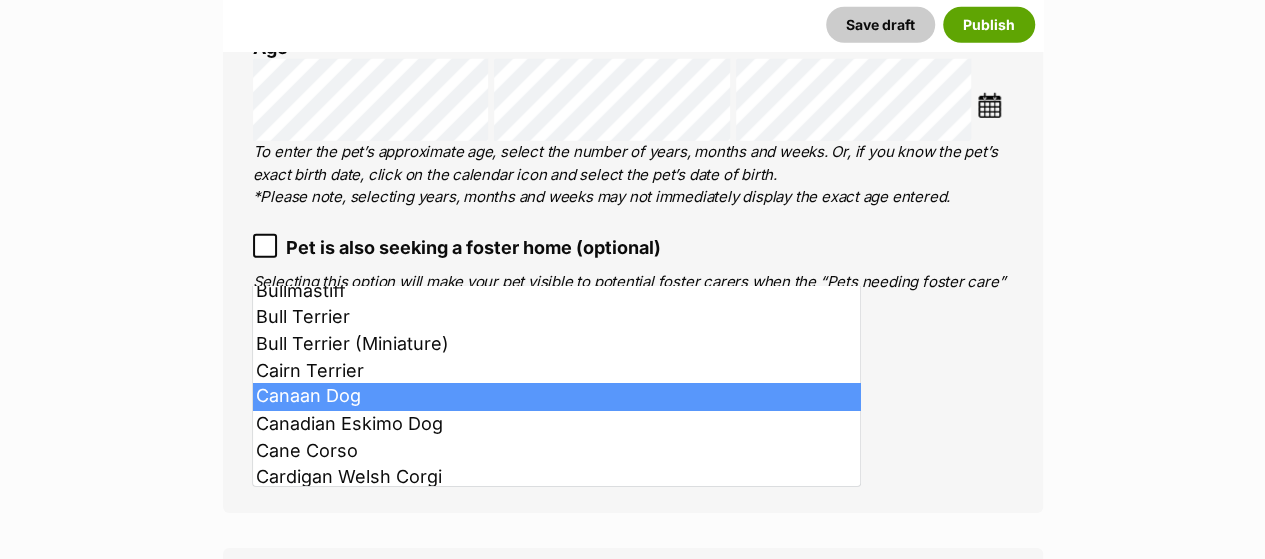 scroll, scrollTop: 1500, scrollLeft: 0, axis: vertical 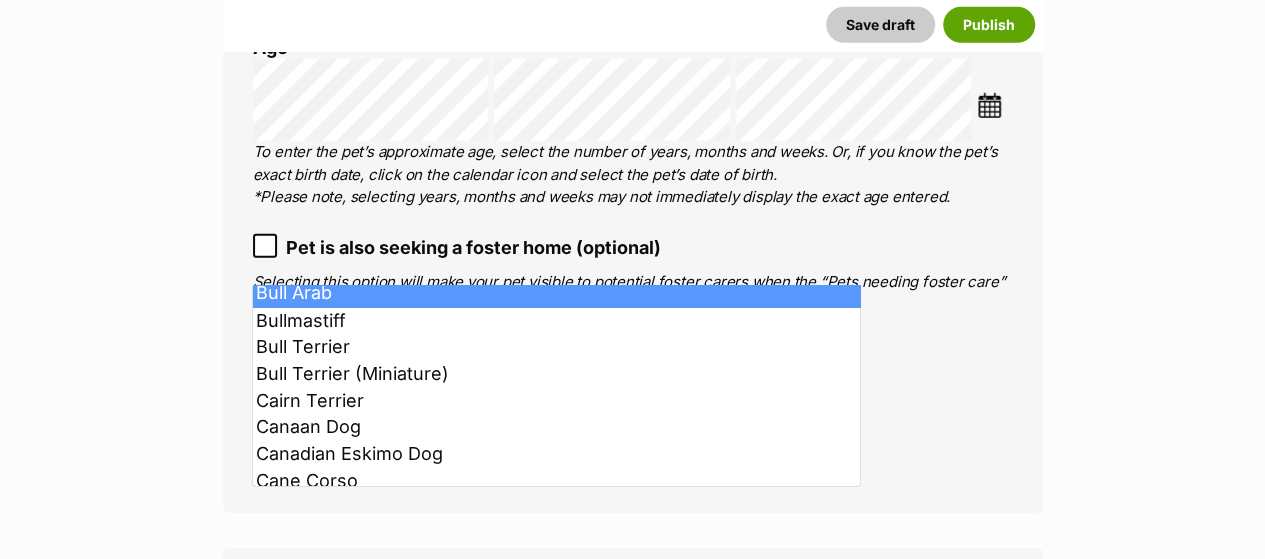 select on "48" 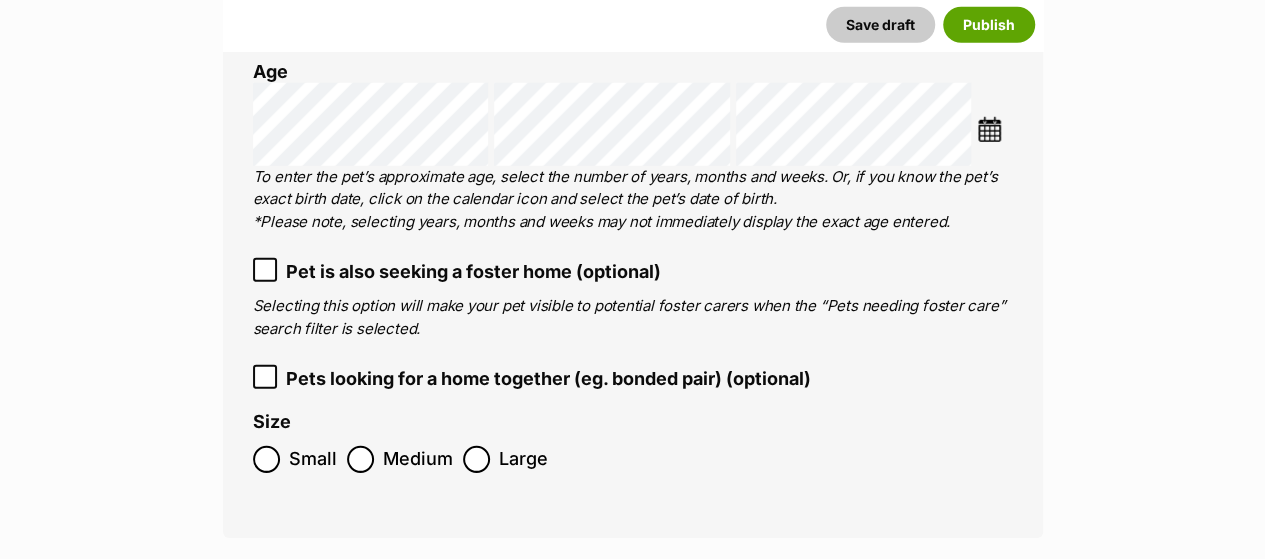 click 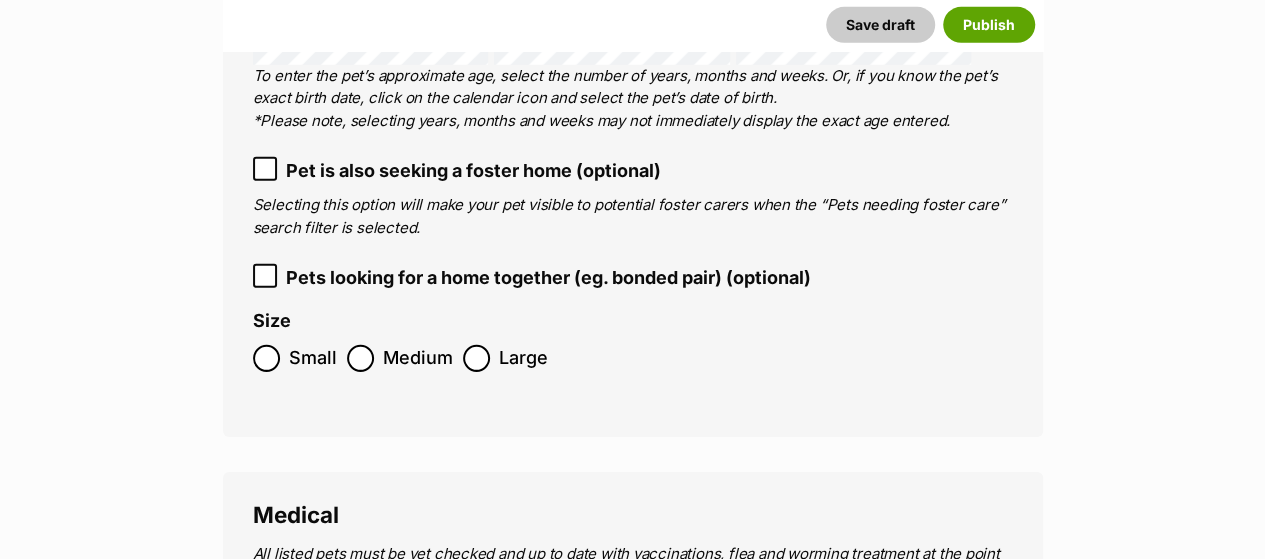 scroll, scrollTop: 3048, scrollLeft: 0, axis: vertical 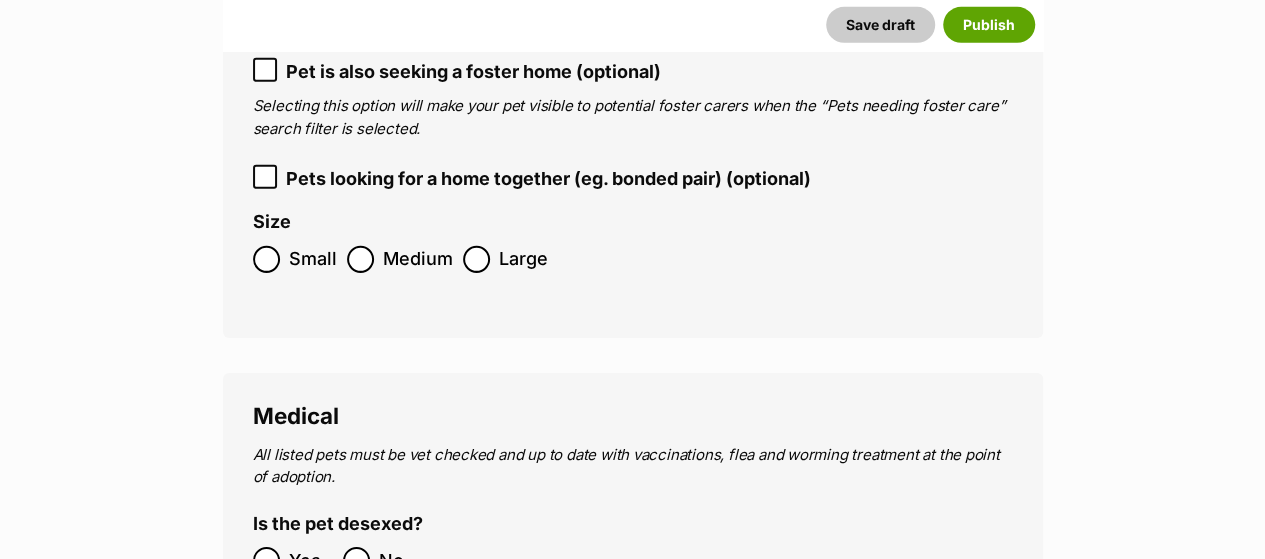 click at bounding box center (989, -71) 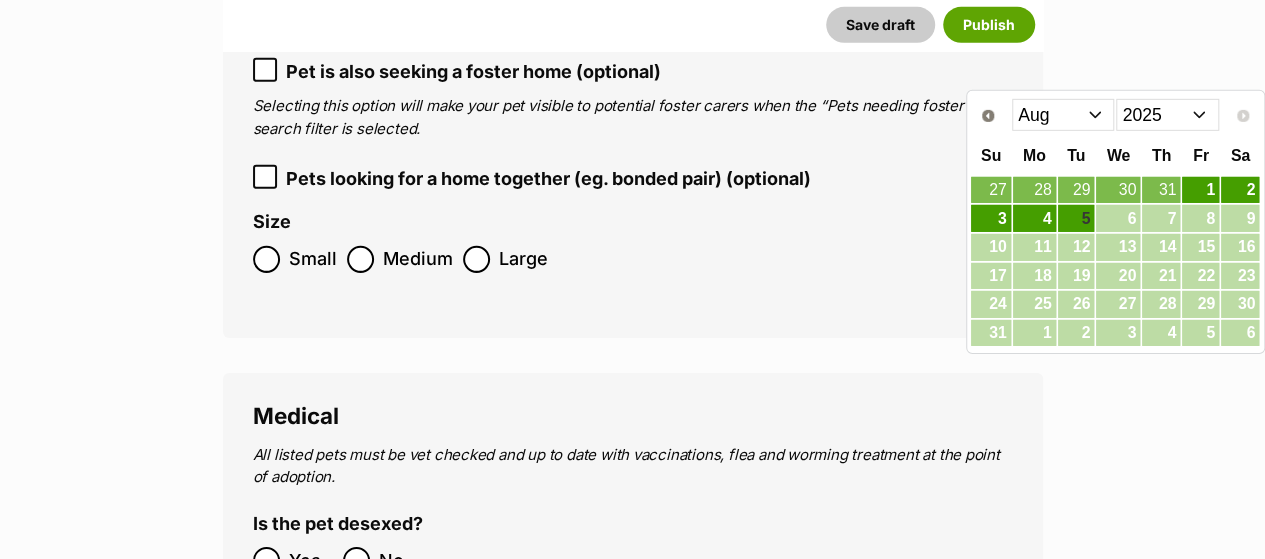 click on "2015 2016 2017 2018 2019 2020 2021 2022 2023 2024 2025" at bounding box center [1167, 115] 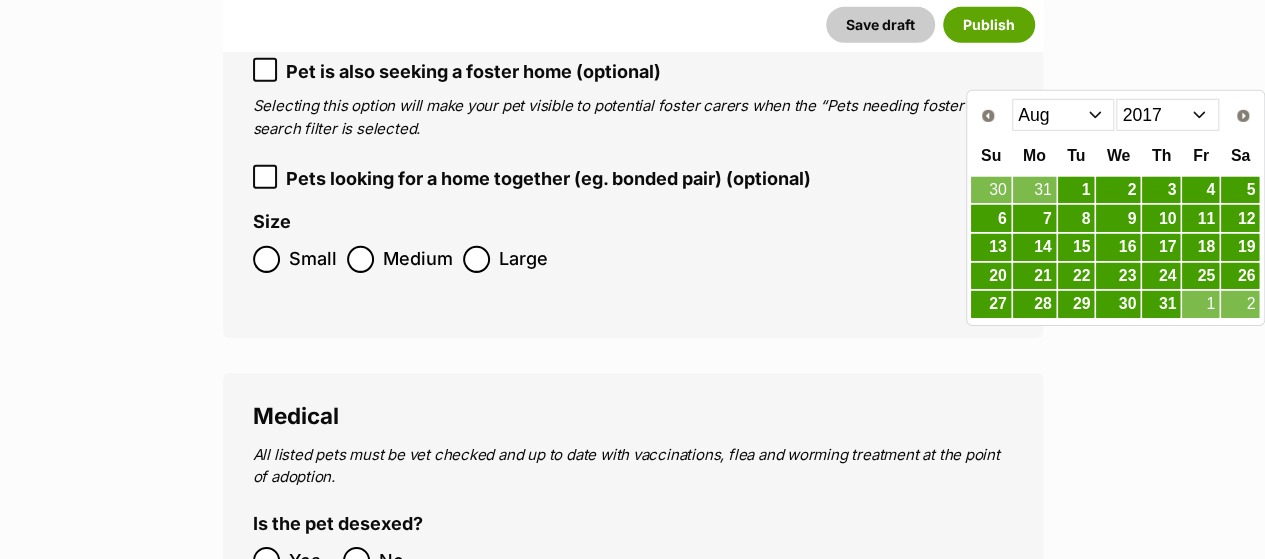 click on "Jan Feb Mar Apr May Jun Jul Aug Sep Oct Nov Dec" at bounding box center [1063, 115] 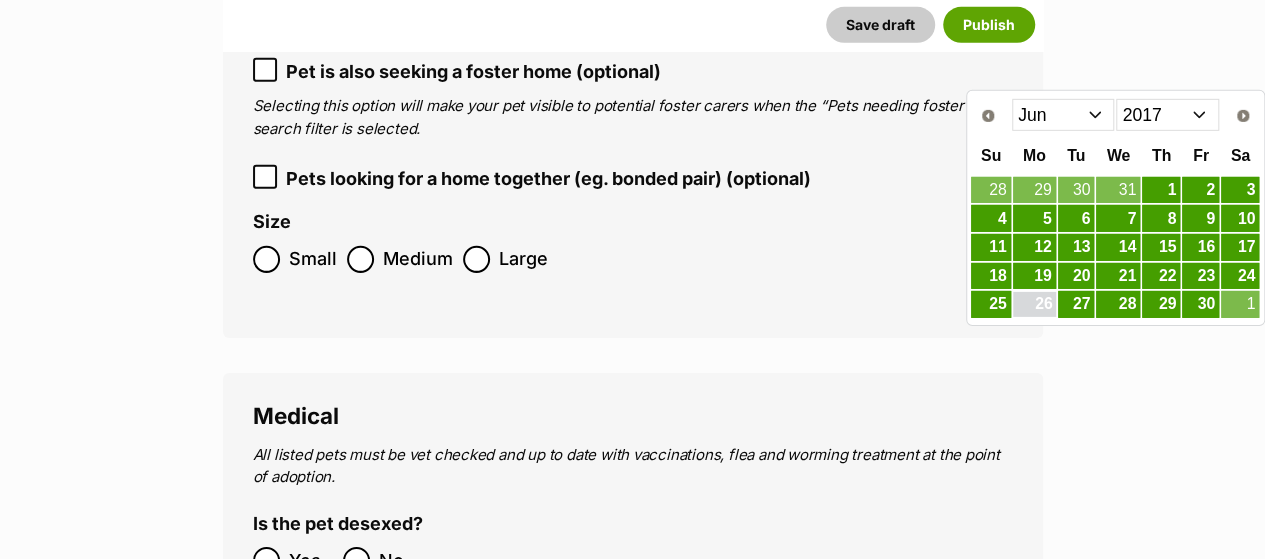 click on "26" at bounding box center (1034, 304) 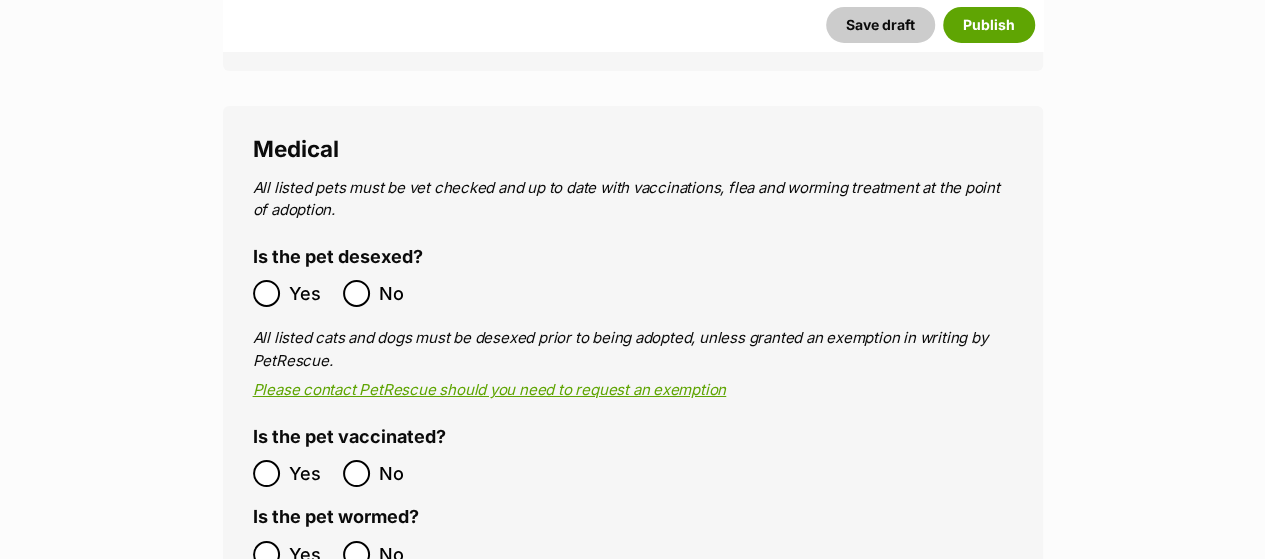 scroll, scrollTop: 3448, scrollLeft: 0, axis: vertical 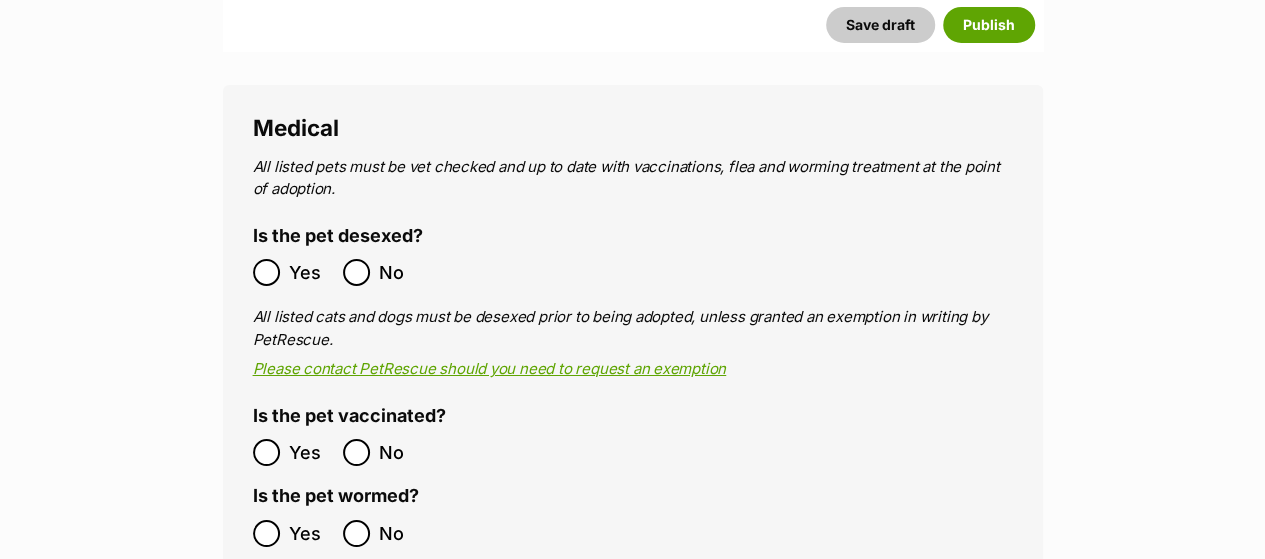click 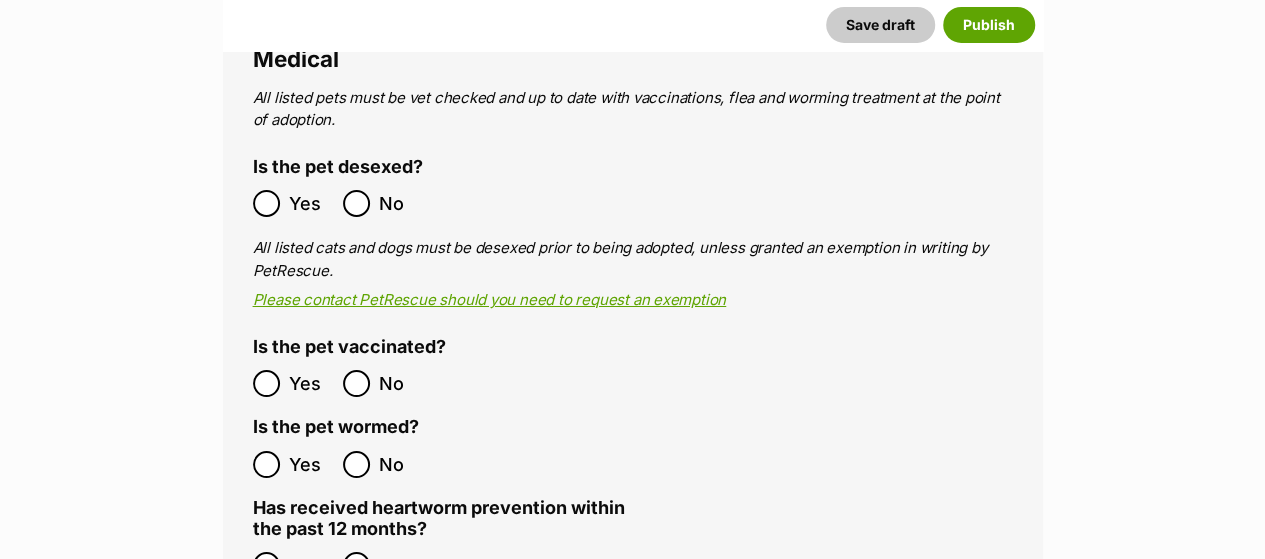 scroll, scrollTop: 3548, scrollLeft: 0, axis: vertical 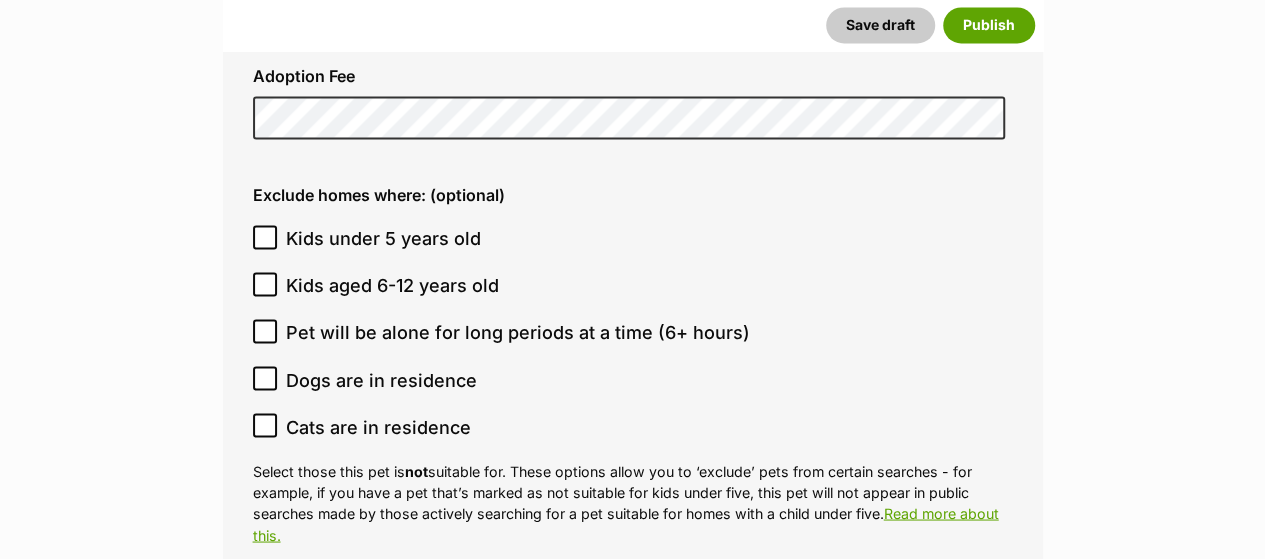 click at bounding box center [633, -362] 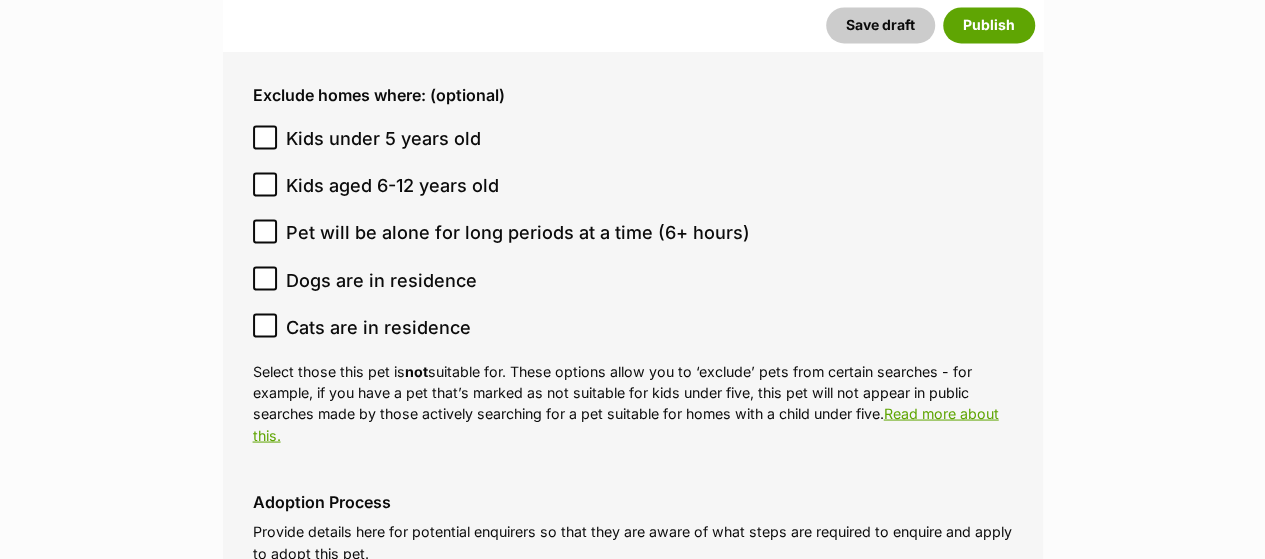 click on "Traditional Country Name (optional)" at bounding box center [633, -286] 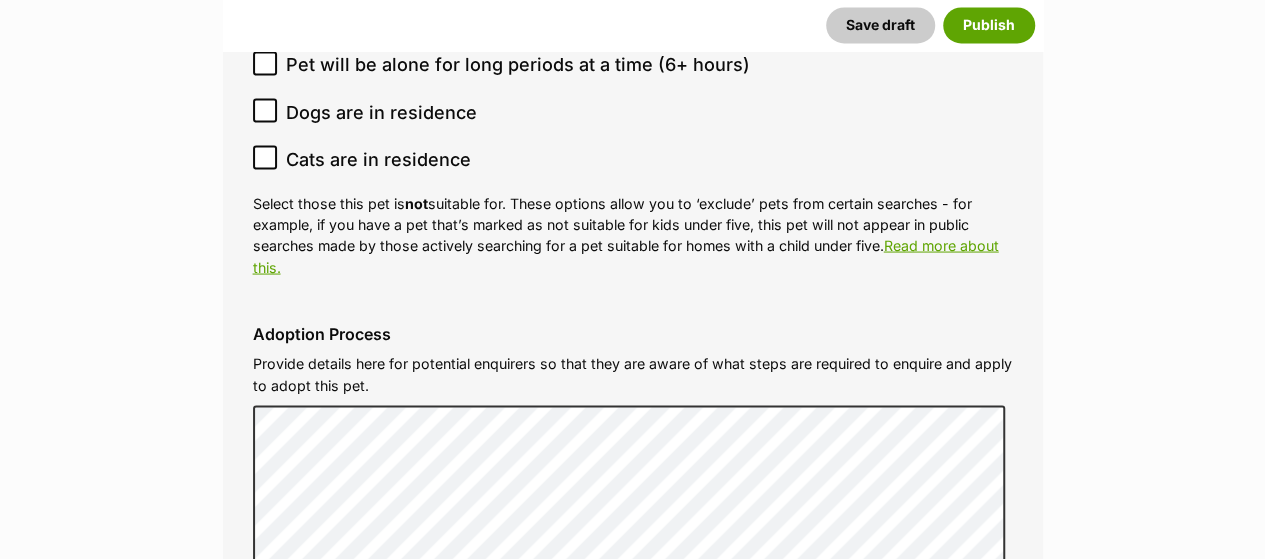scroll, scrollTop: 5648, scrollLeft: 0, axis: vertical 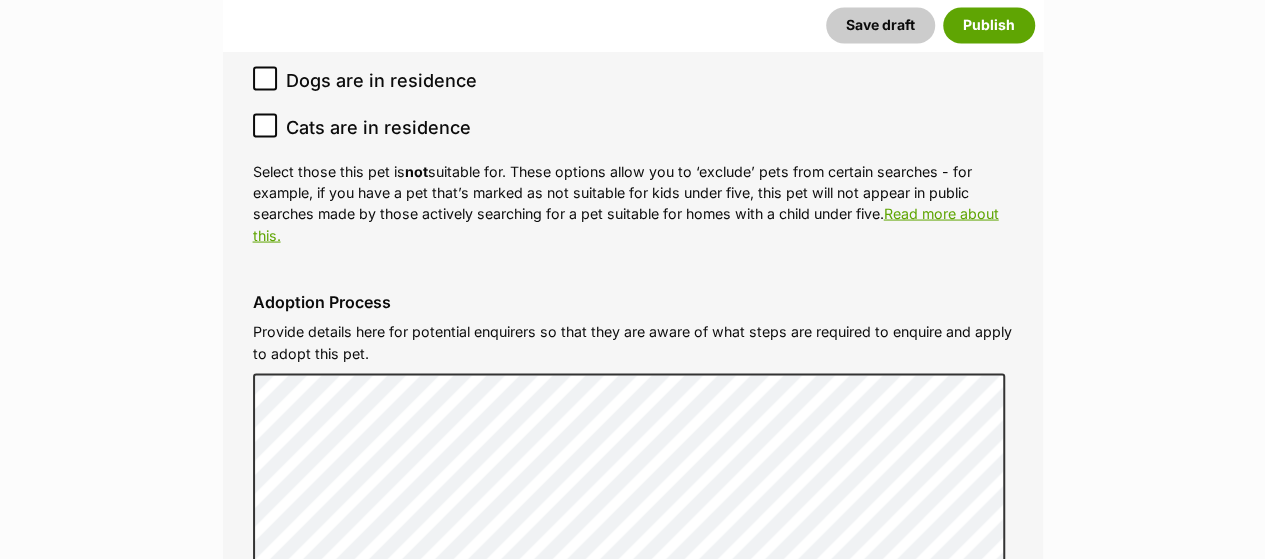 type on "Wiradjuri" 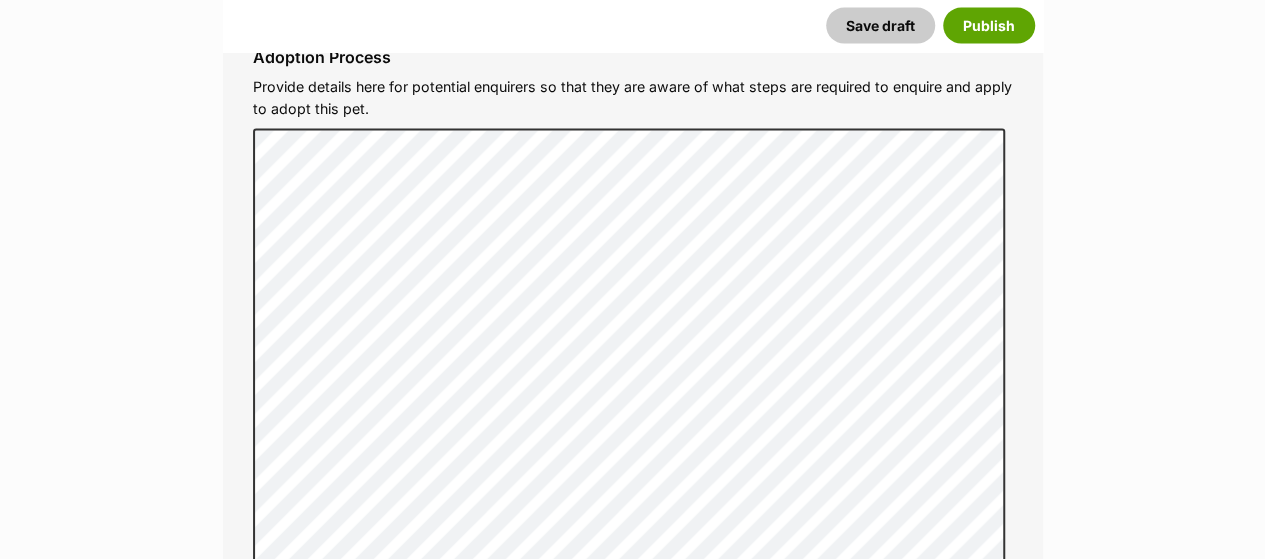 scroll, scrollTop: 5948, scrollLeft: 0, axis: vertical 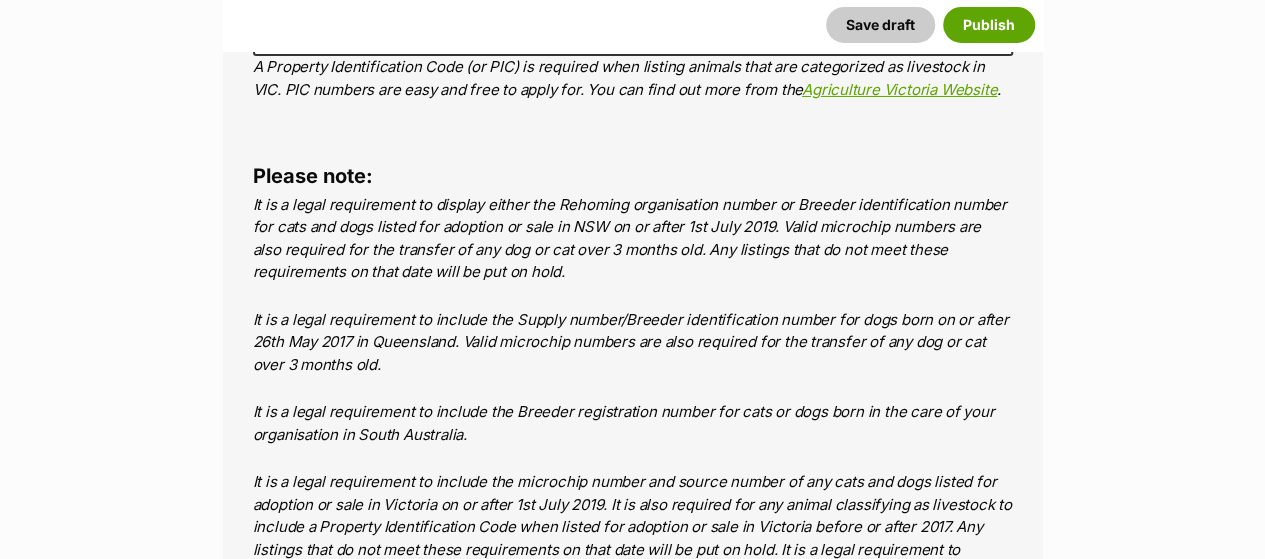 click on "No" at bounding box center (356, -575) 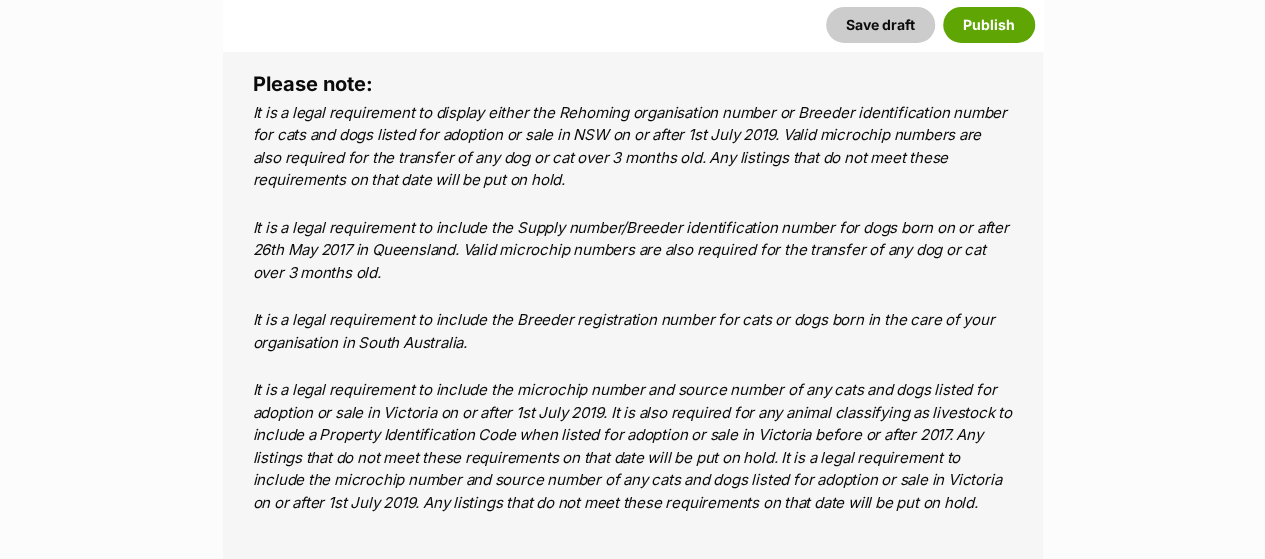 scroll, scrollTop: 7648, scrollLeft: 0, axis: vertical 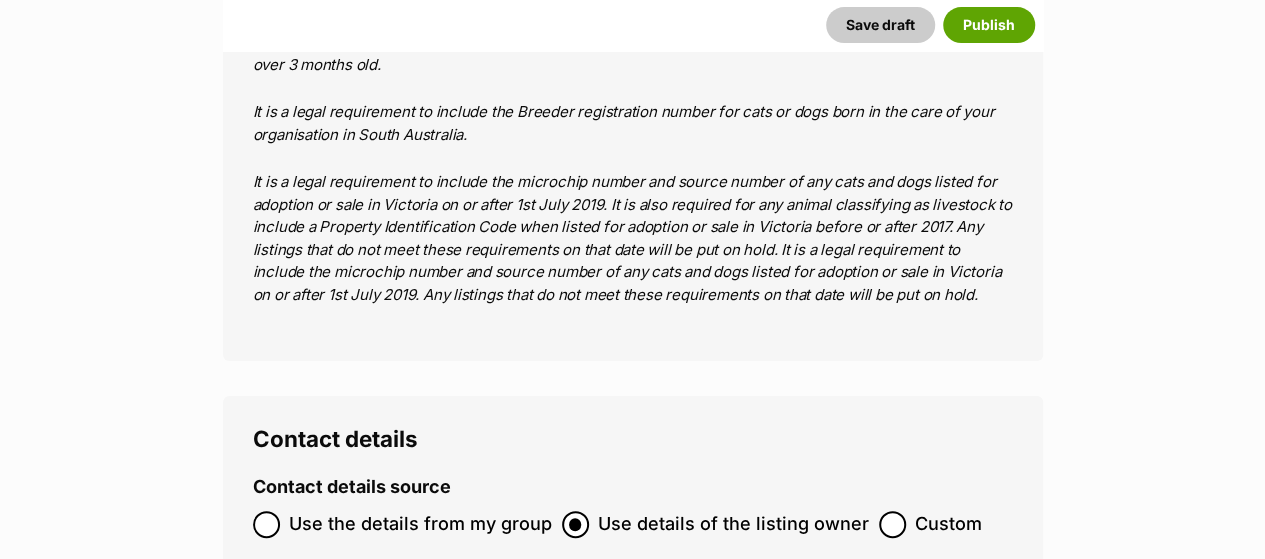type on "[NUMBER]" 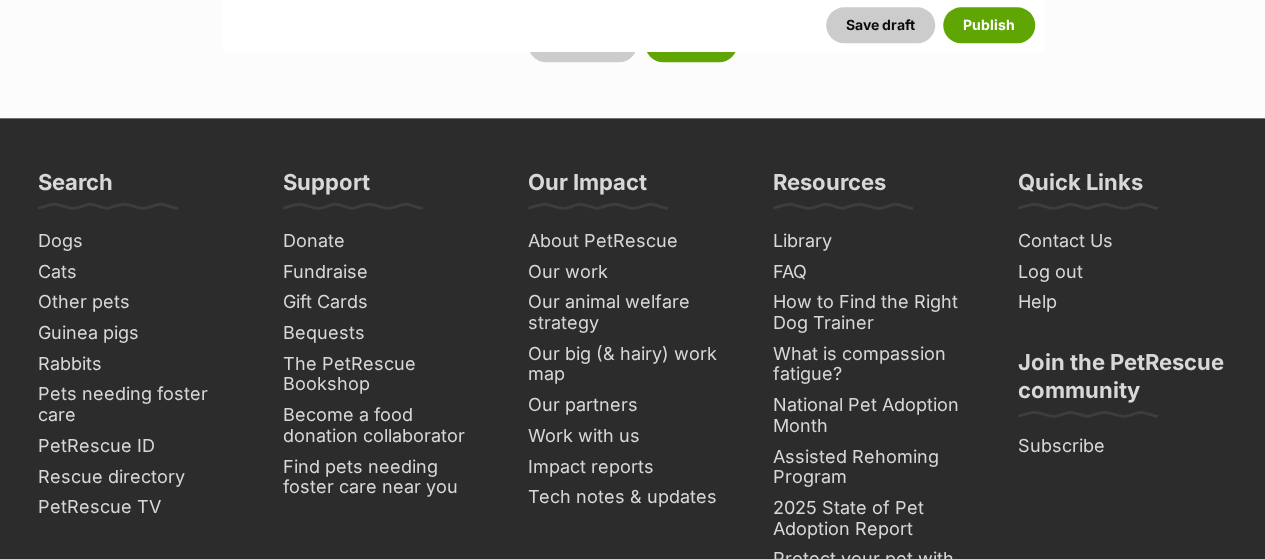 scroll, scrollTop: 8948, scrollLeft: 0, axis: vertical 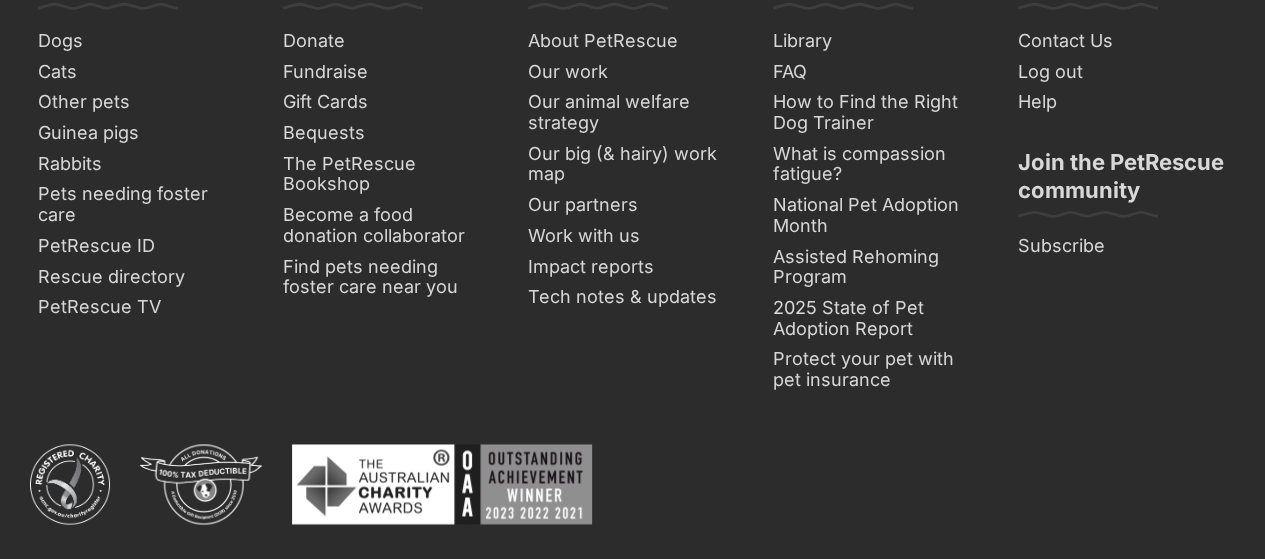 click on "Custom" at bounding box center (892, -776) 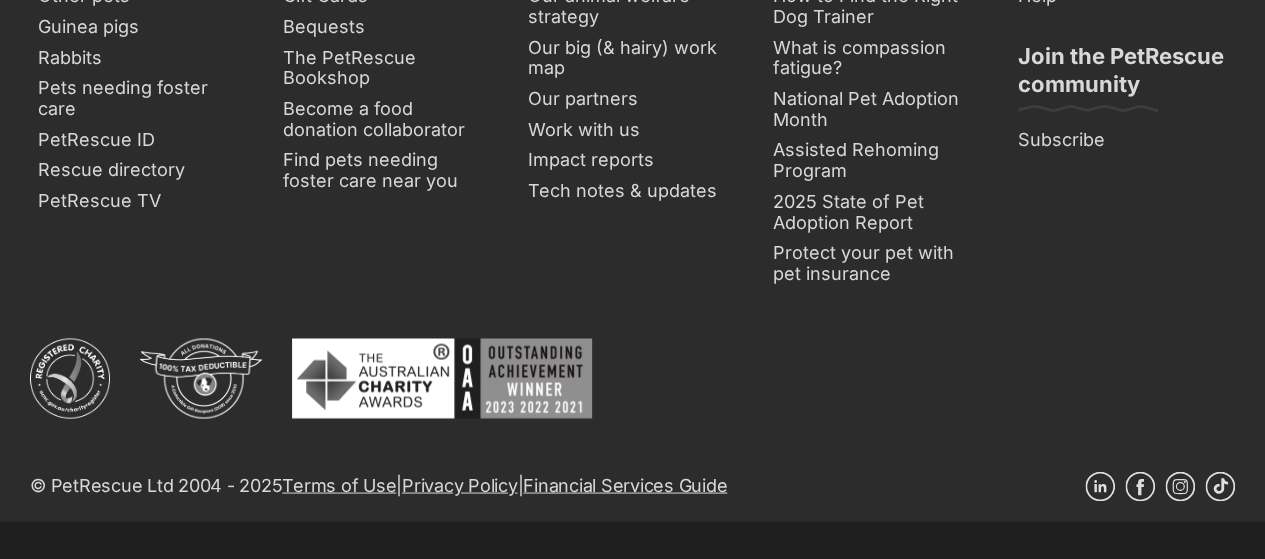 scroll, scrollTop: 9248, scrollLeft: 0, axis: vertical 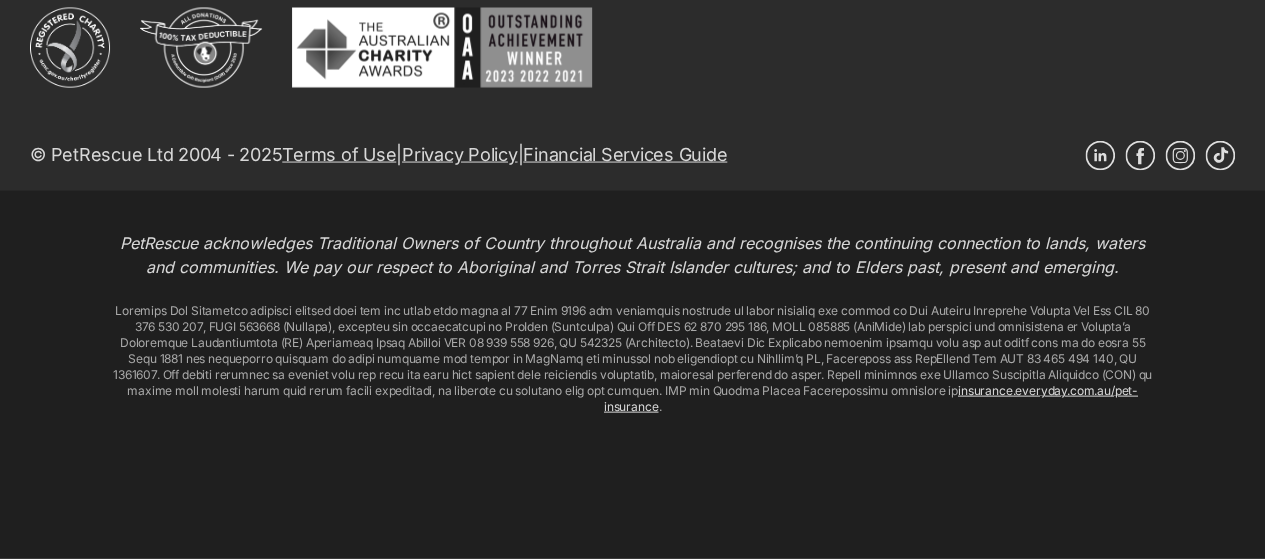 click on "Publish" at bounding box center [691, -592] 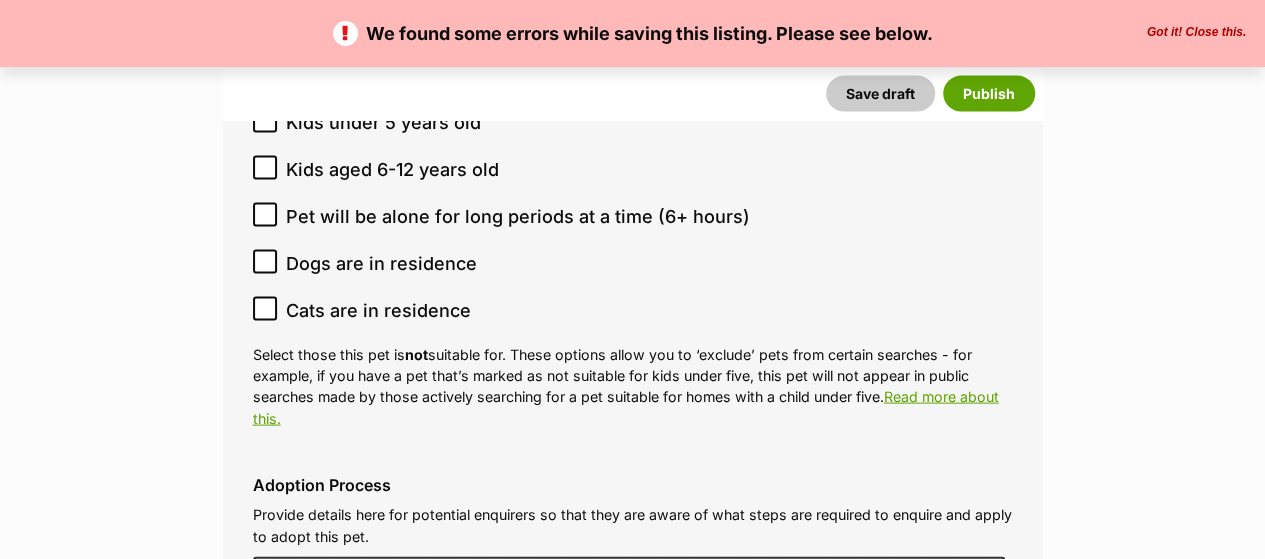 scroll, scrollTop: 5900, scrollLeft: 0, axis: vertical 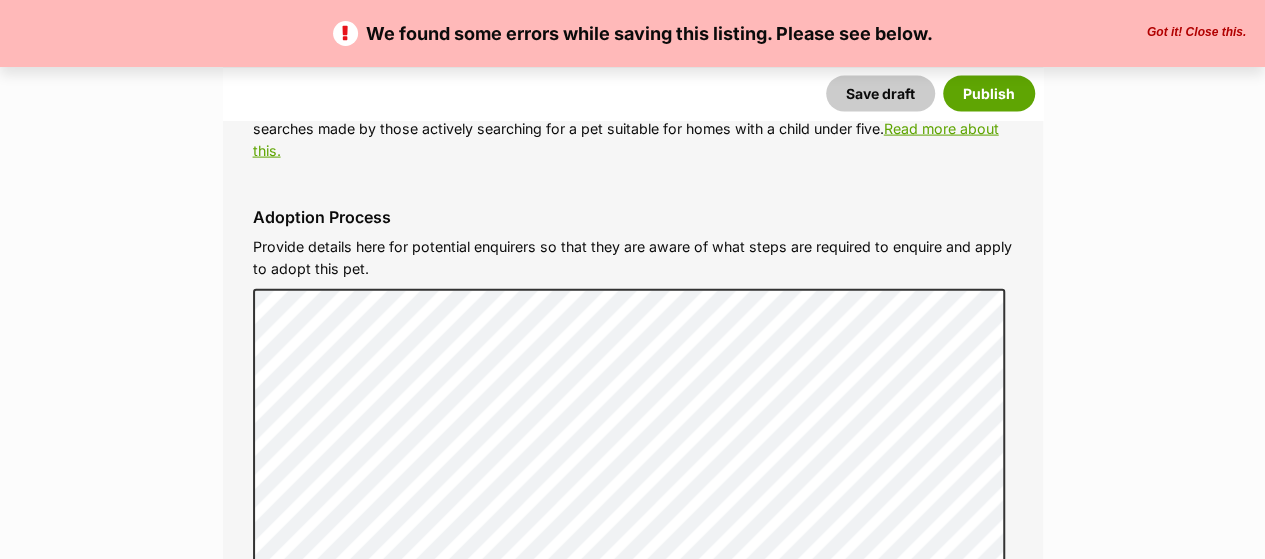 click 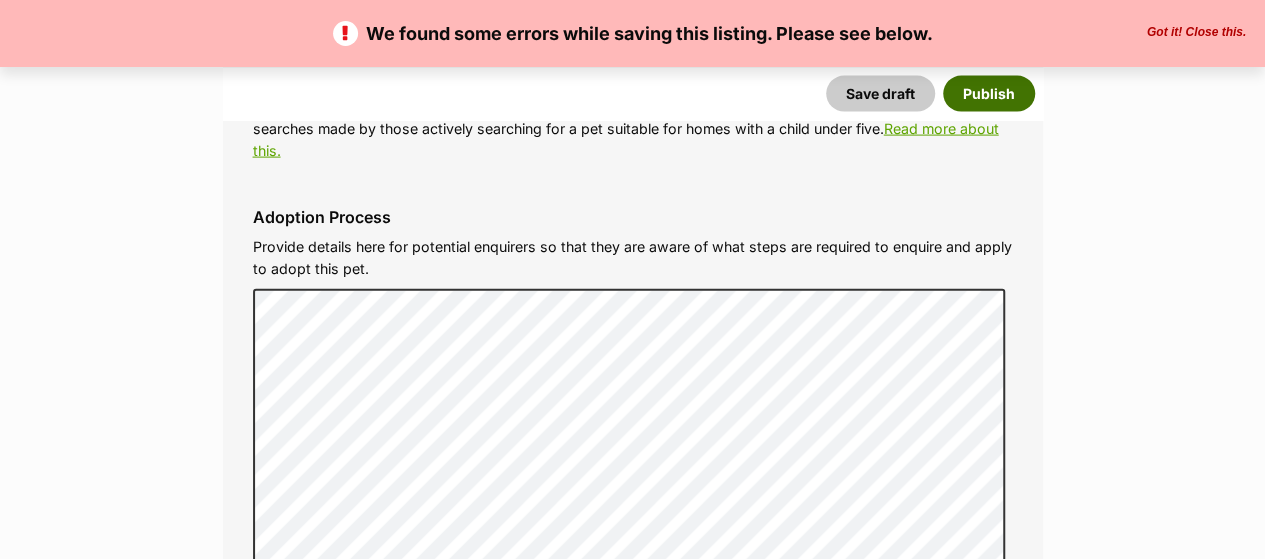click on "Publish" at bounding box center (989, 93) 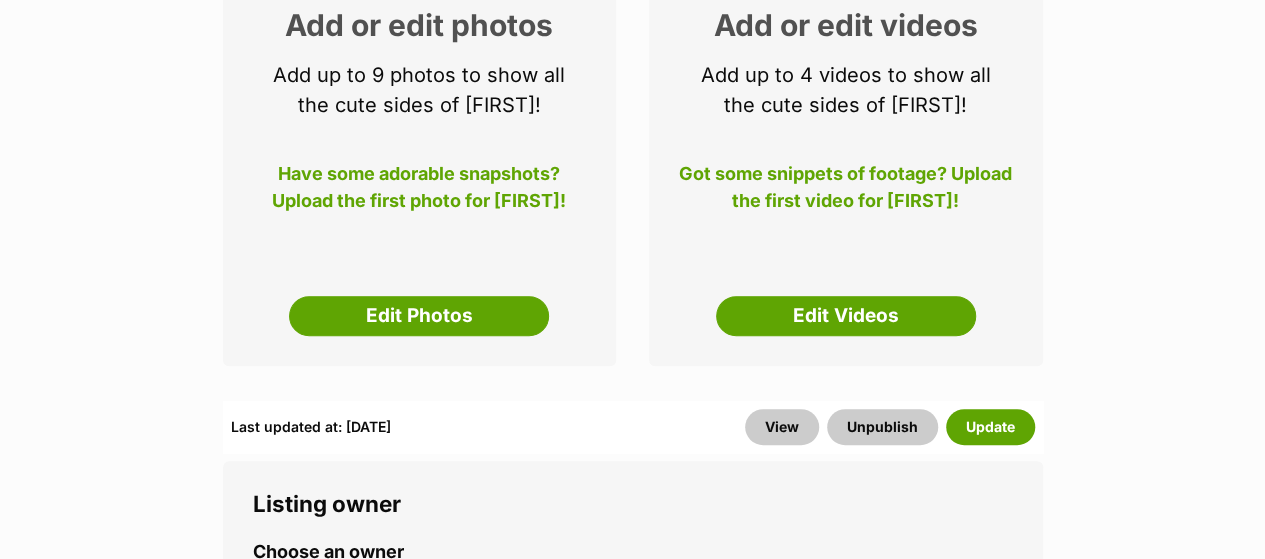 scroll, scrollTop: 400, scrollLeft: 0, axis: vertical 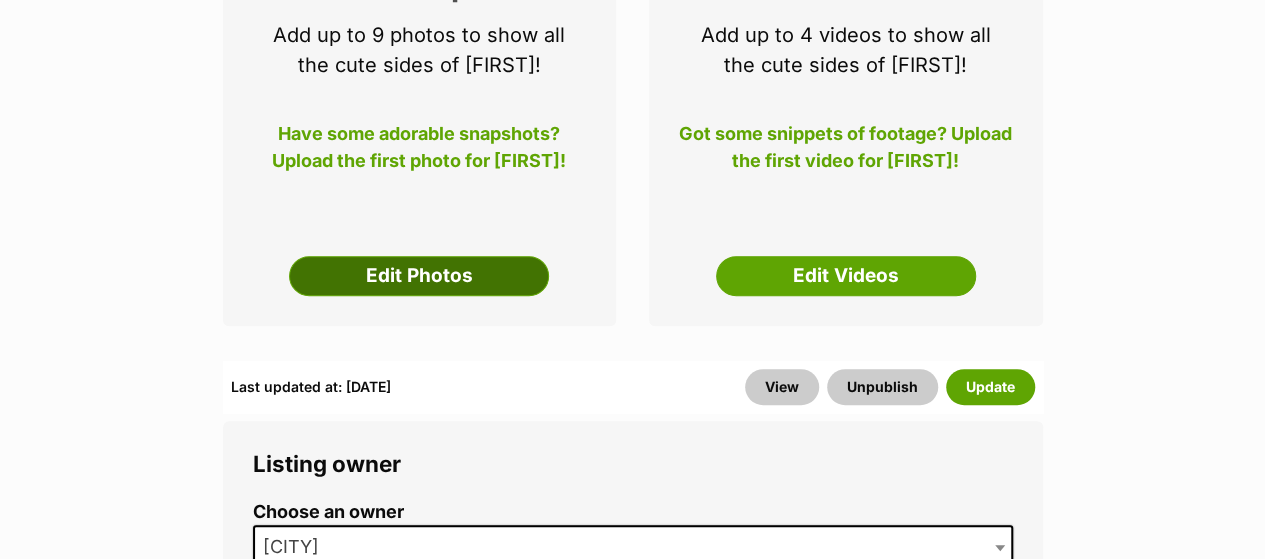 click on "Edit Photos" at bounding box center (419, 276) 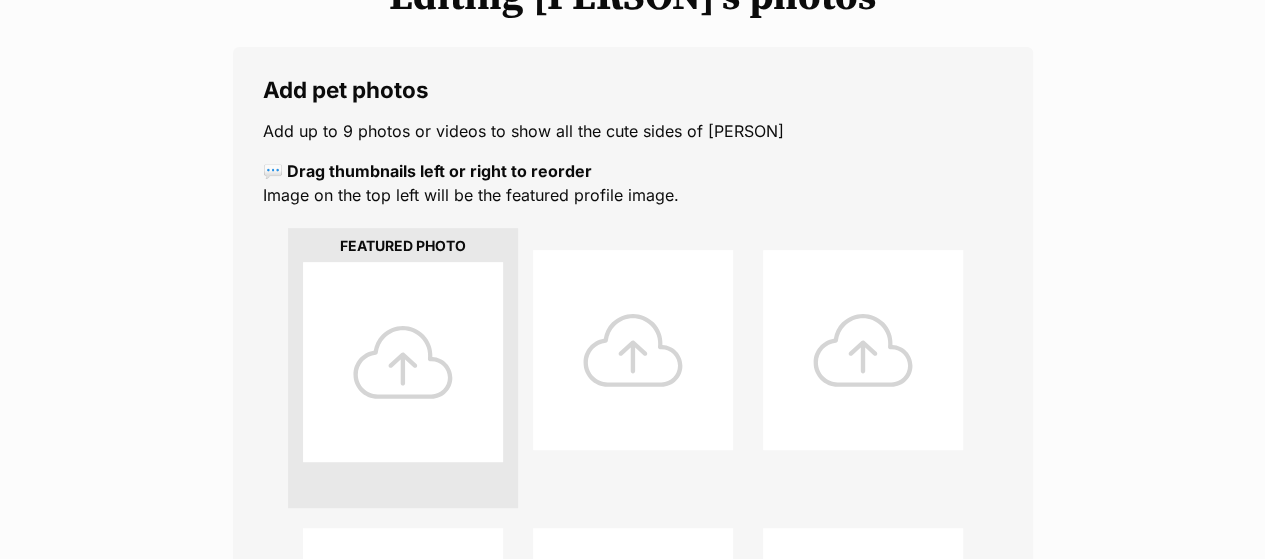 scroll, scrollTop: 300, scrollLeft: 0, axis: vertical 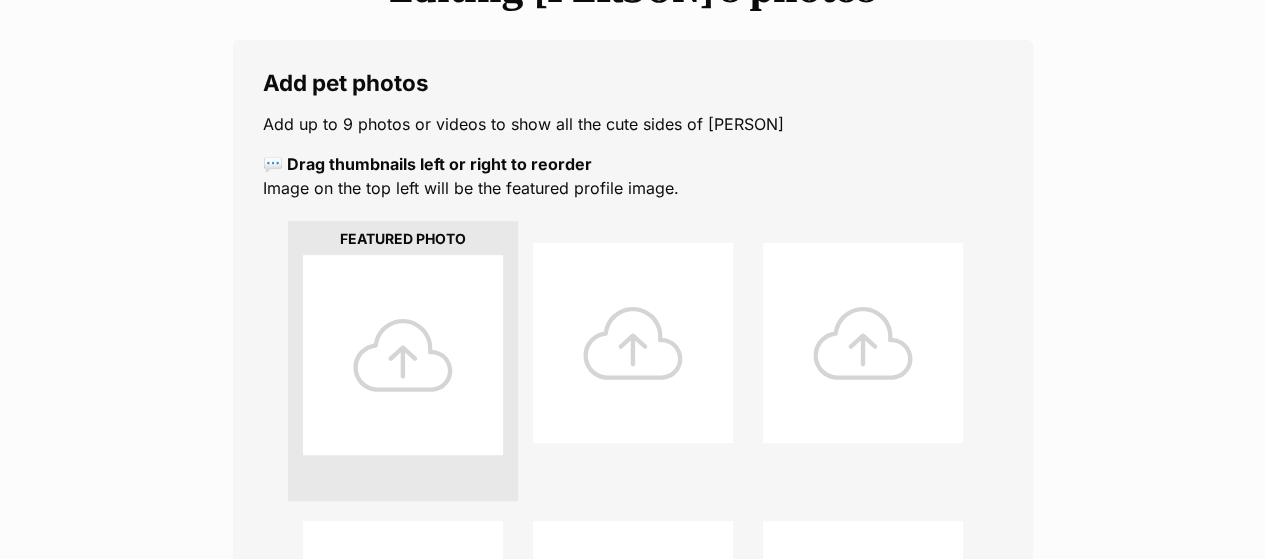 click at bounding box center [403, 355] 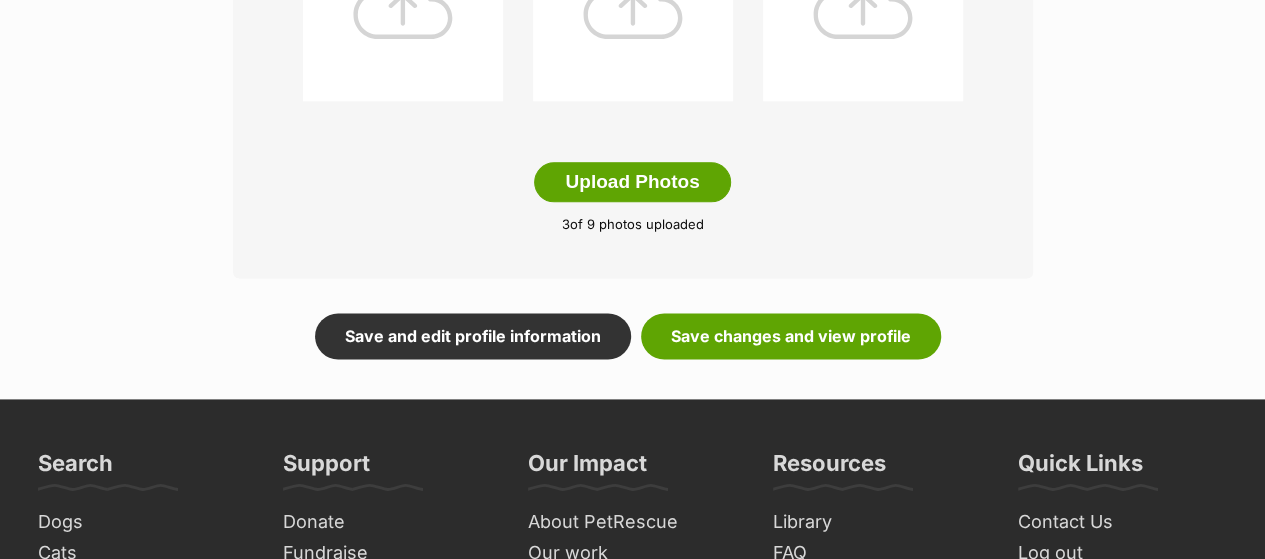 scroll, scrollTop: 1200, scrollLeft: 0, axis: vertical 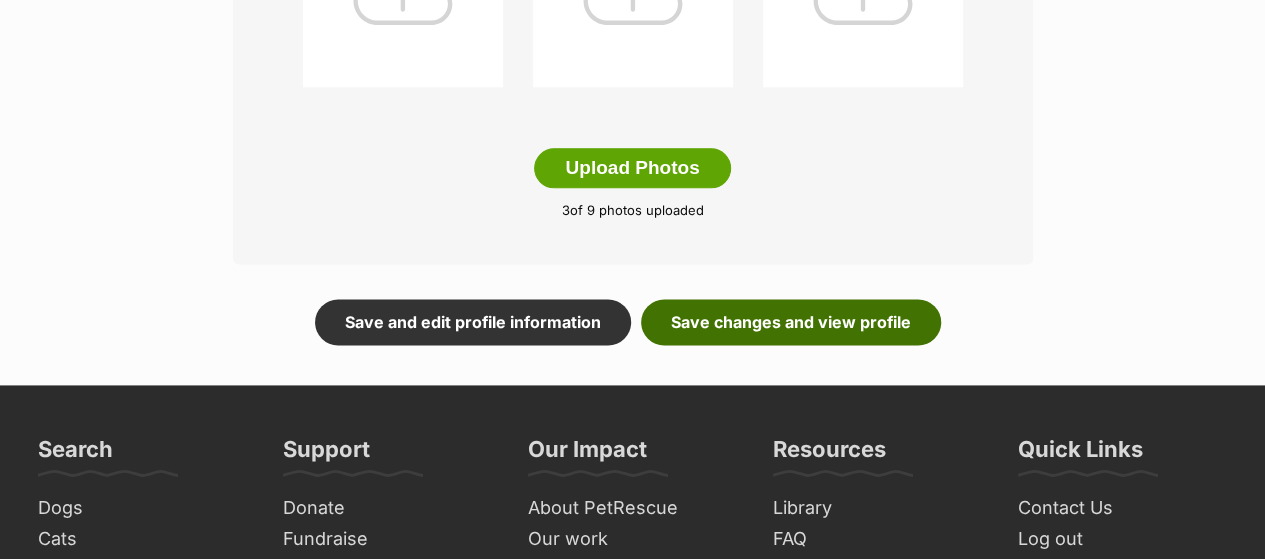 click on "Save changes and view profile" at bounding box center (791, 322) 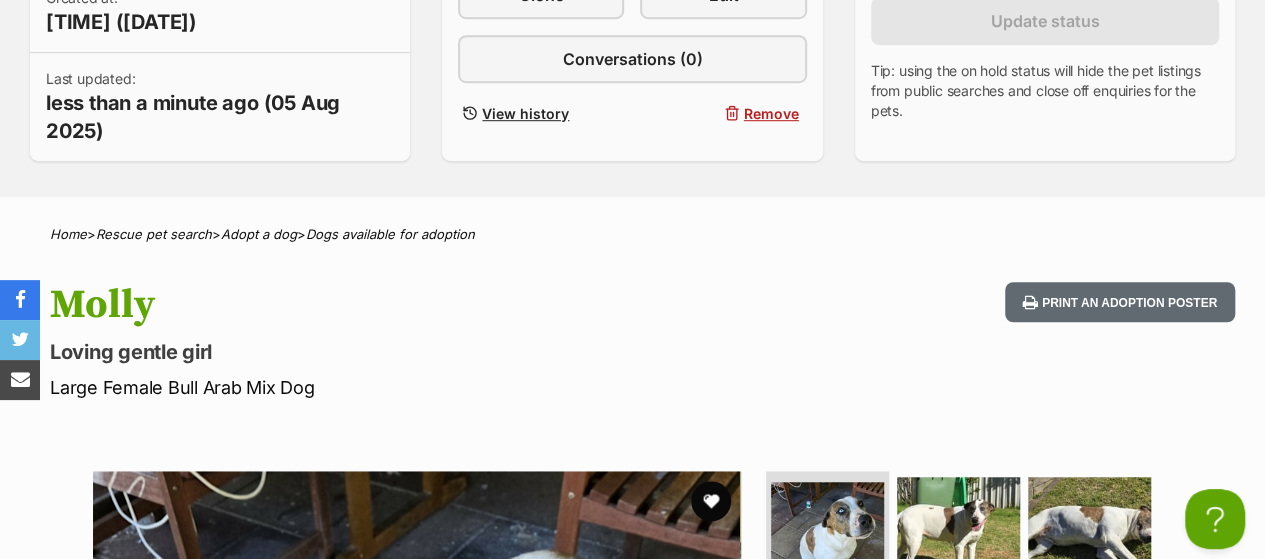 scroll, scrollTop: 0, scrollLeft: 0, axis: both 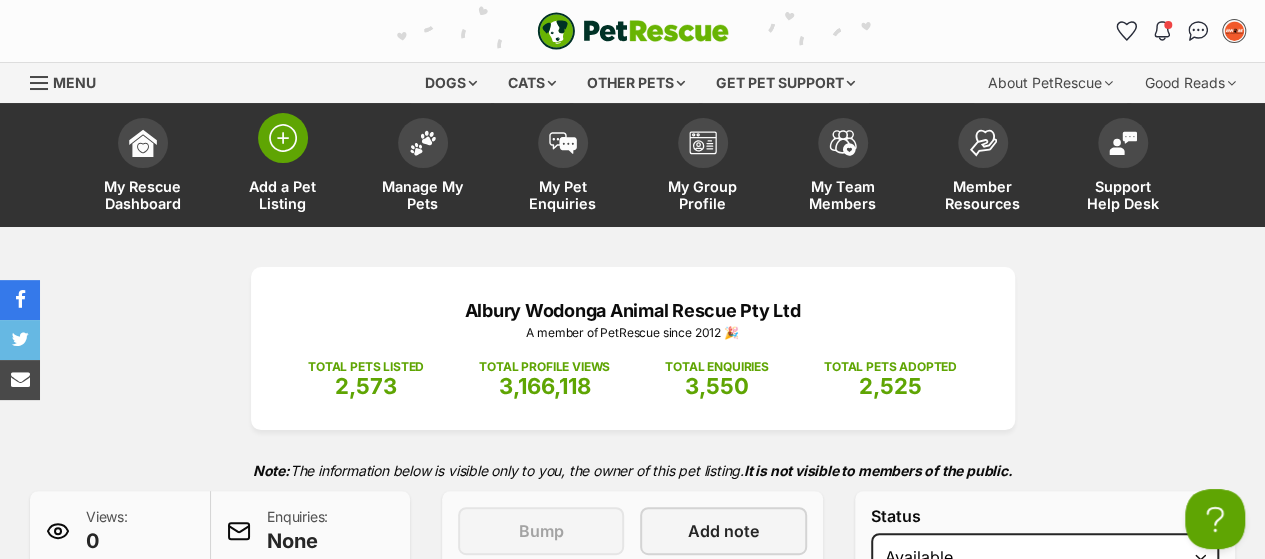 click at bounding box center (283, 138) 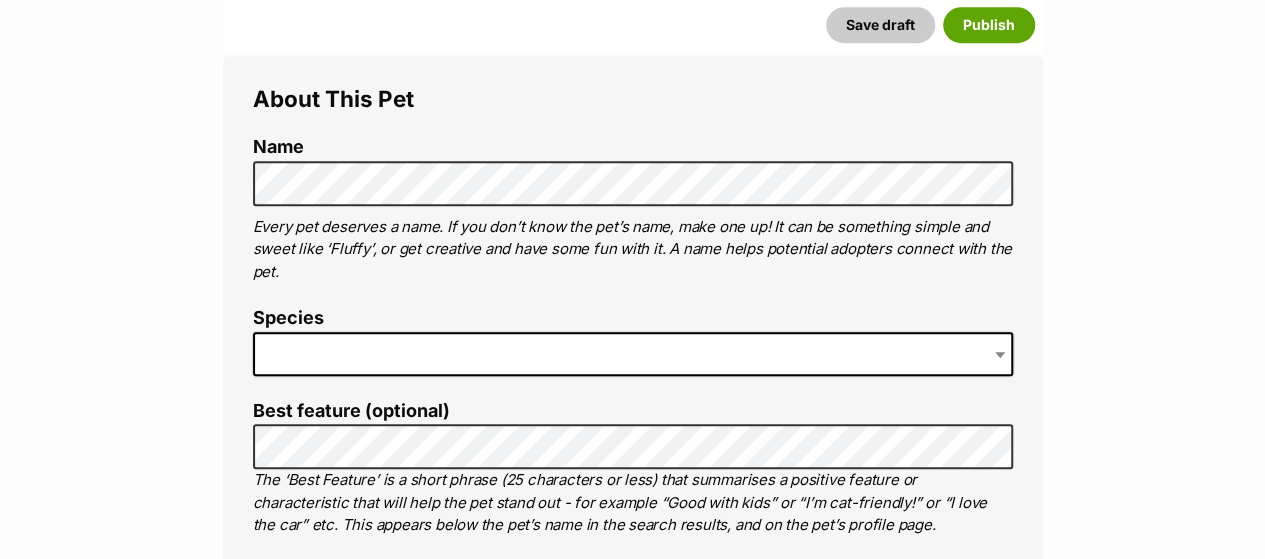 scroll, scrollTop: 900, scrollLeft: 0, axis: vertical 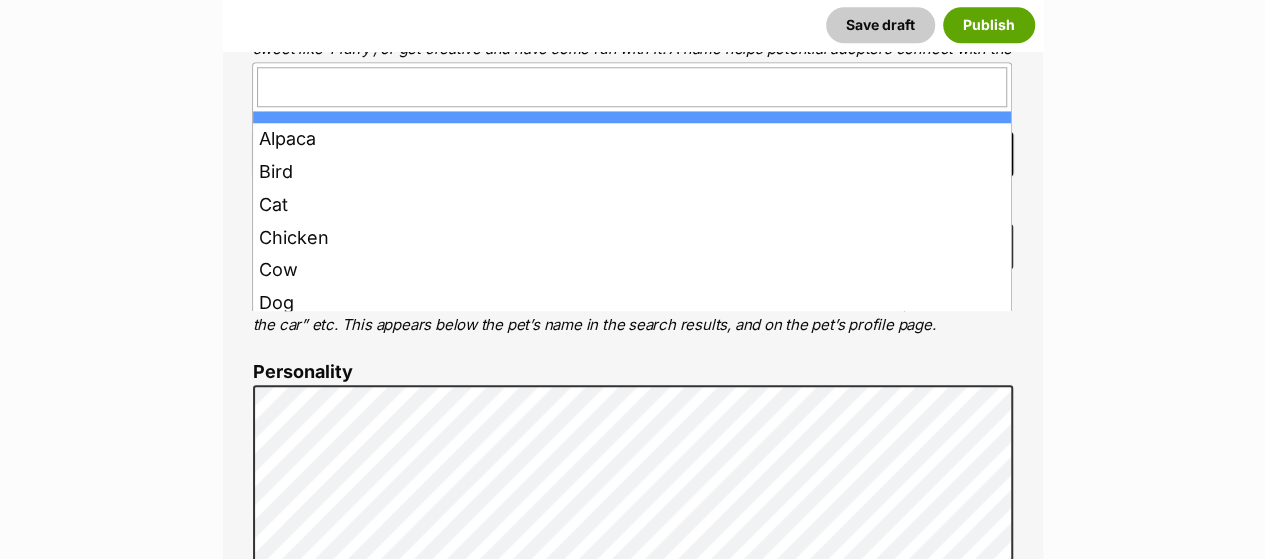click at bounding box center (633, 154) 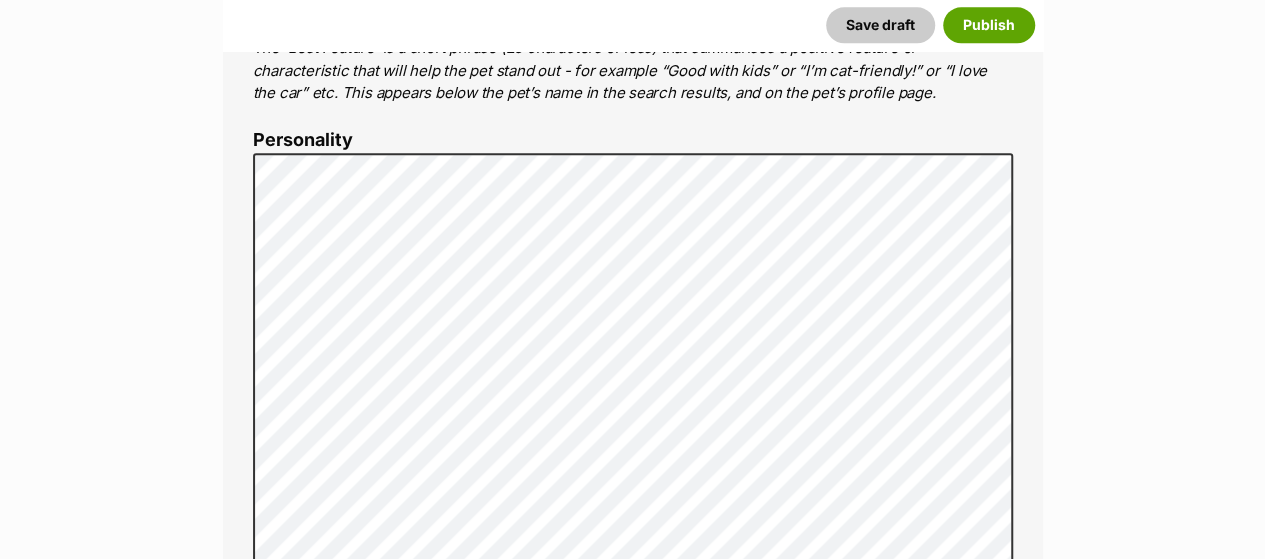 scroll, scrollTop: 1200, scrollLeft: 0, axis: vertical 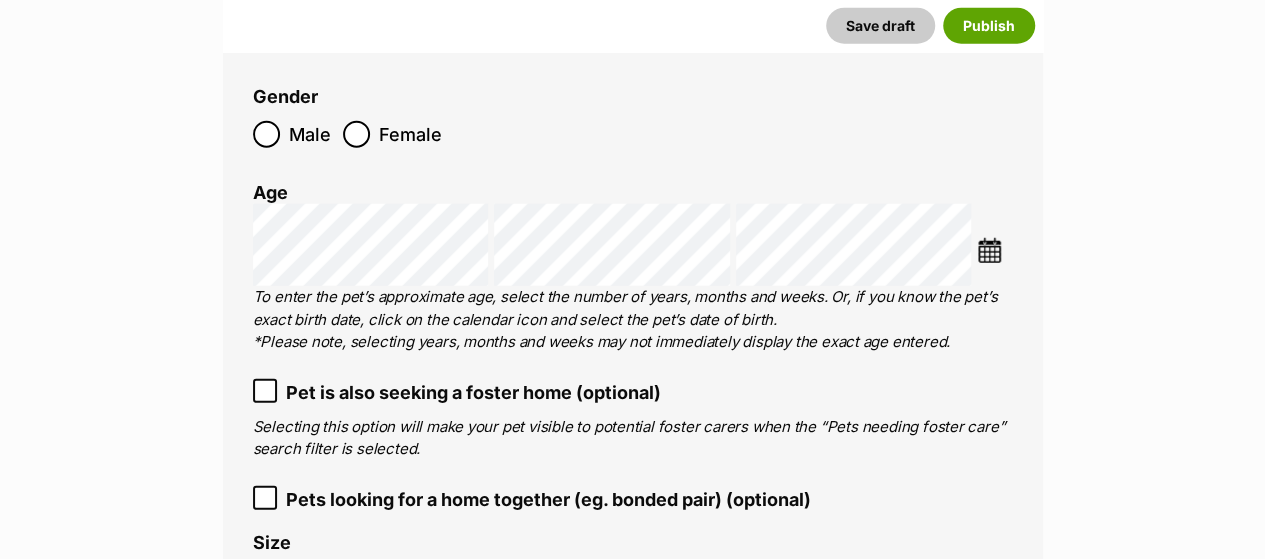 click on "Generate the profile" at bounding box center [382, -242] 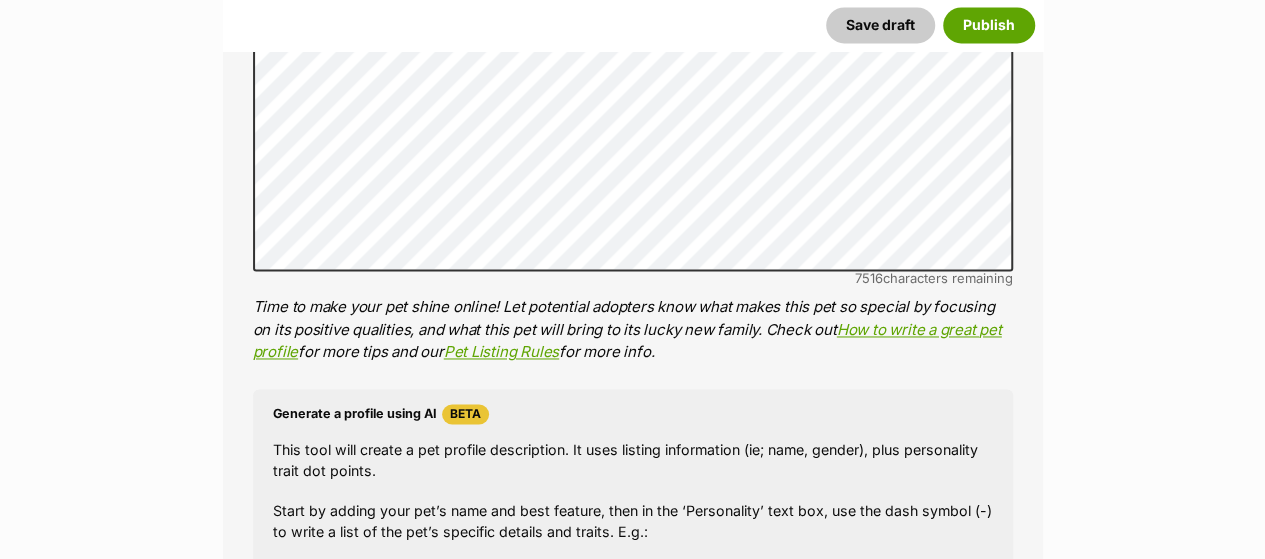 scroll, scrollTop: 1448, scrollLeft: 0, axis: vertical 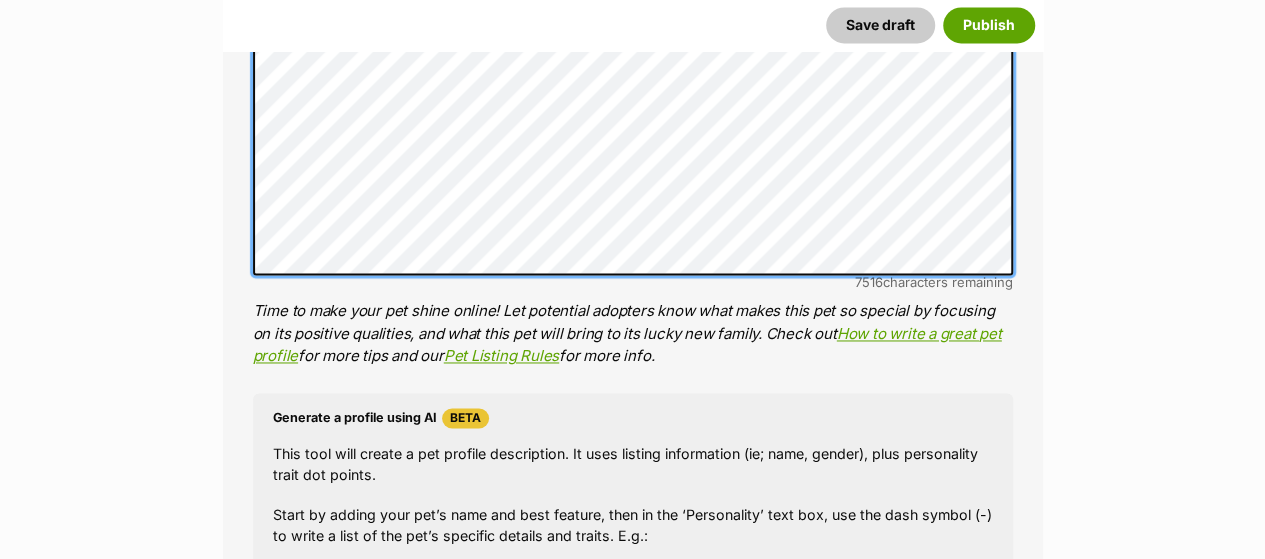 click on "New listing
Listing owner Choose an owner Dallas
The owner of the pet listing is able to edit the listing and manage enquiries with potential adopters. Note:
Group Admins
are also able to edit this pet listing and manage all it's enquiries.
Any time this pet receives new enquiries or messages from potential adopters, we'll also send you an email notification. Members can opt out of receiving these emails via their
notification settings .
About This Pet Name
Henlo there, it looks like you might be using the pet name field to indicate that this pet is now on hold - we recommend updating the status to on hold from the listing page instead!
Every pet deserves a name. If you don’t know the pet’s name, make one up! It can be something simple and sweet like ‘Fluffy’, or get creative and have some fun with it. A name helps potential adopters connect with the pet.
Species Dog
Best feature (optional)
Personality 7516  characters remaining
Beta" at bounding box center [632, 2533] 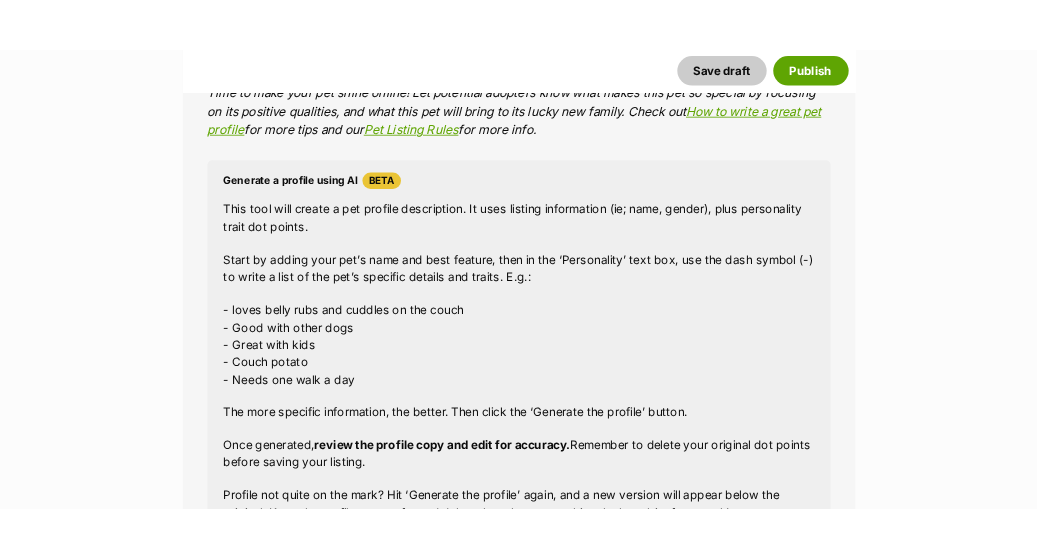 scroll, scrollTop: 1769, scrollLeft: 0, axis: vertical 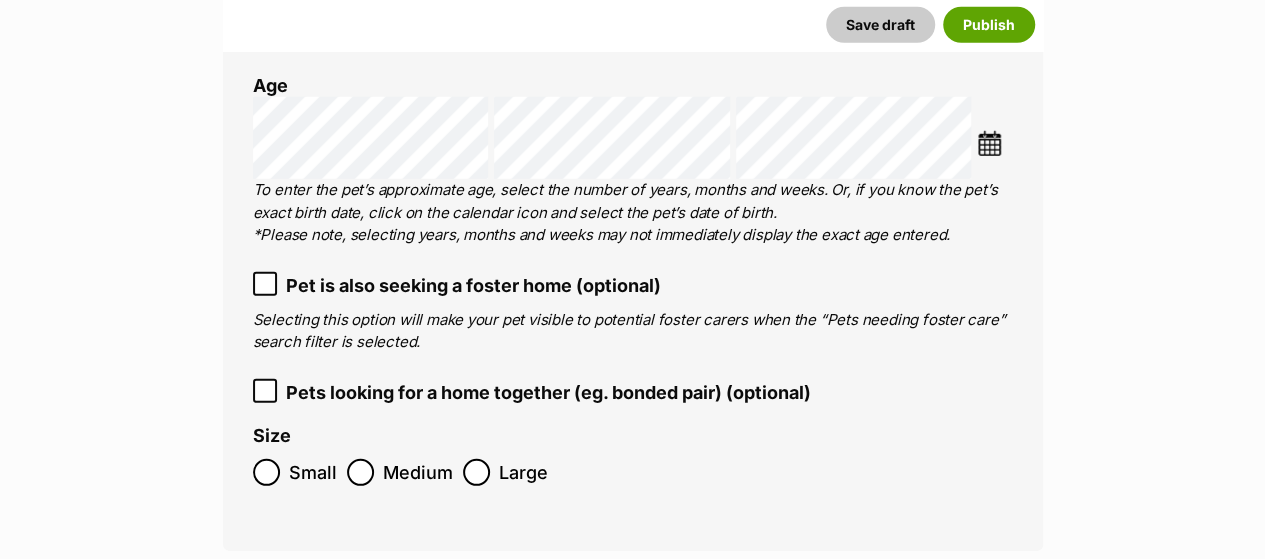 click at bounding box center [557, -129] 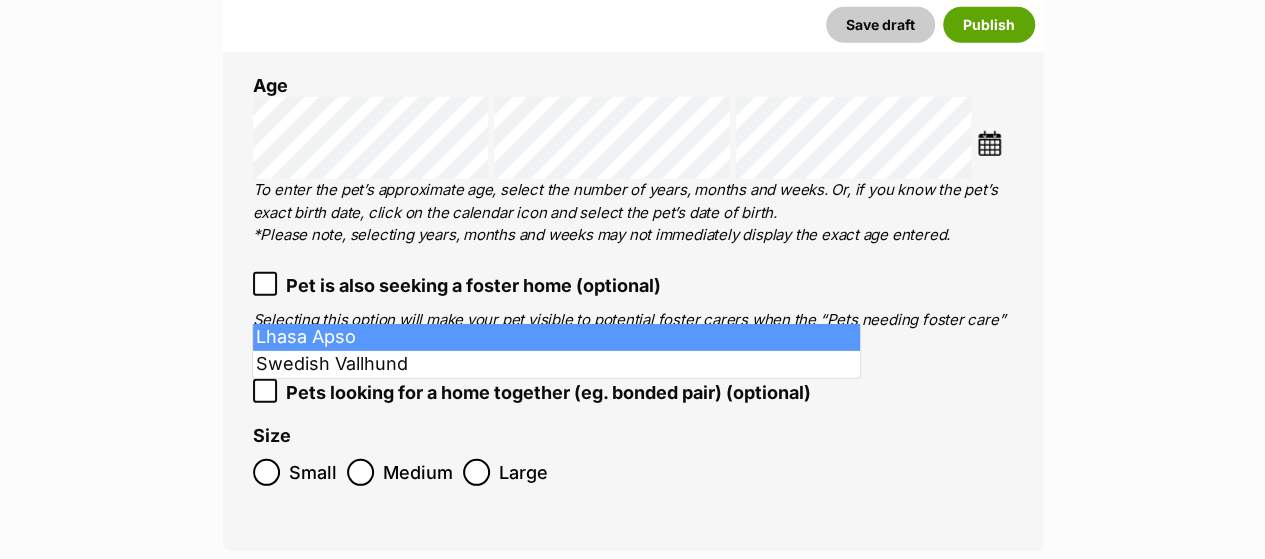 type on "lh" 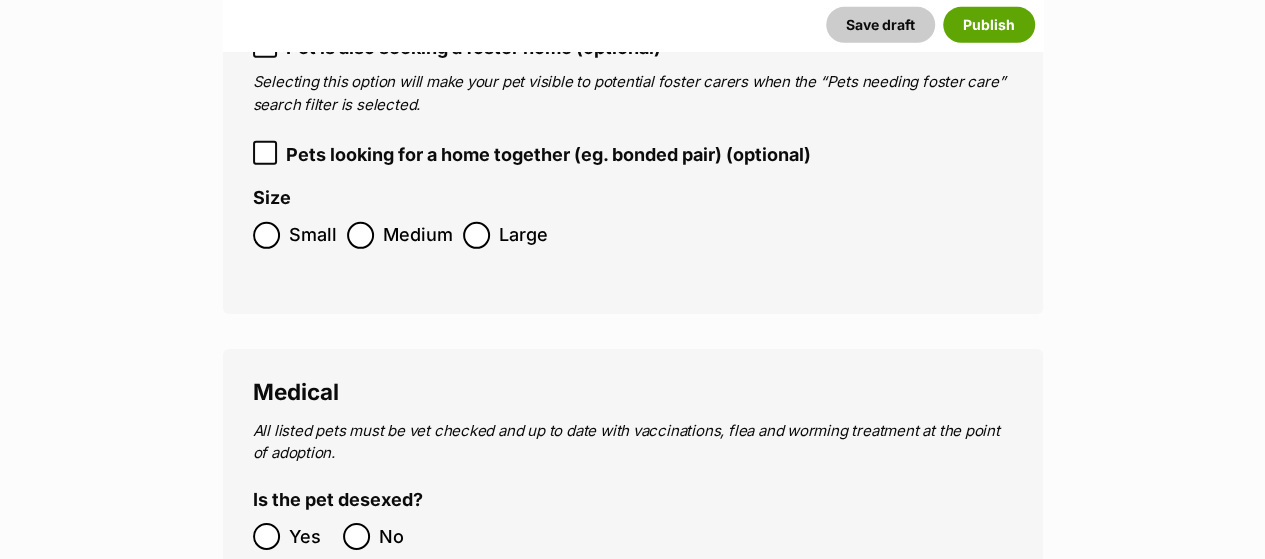 scroll, scrollTop: 3090, scrollLeft: 0, axis: vertical 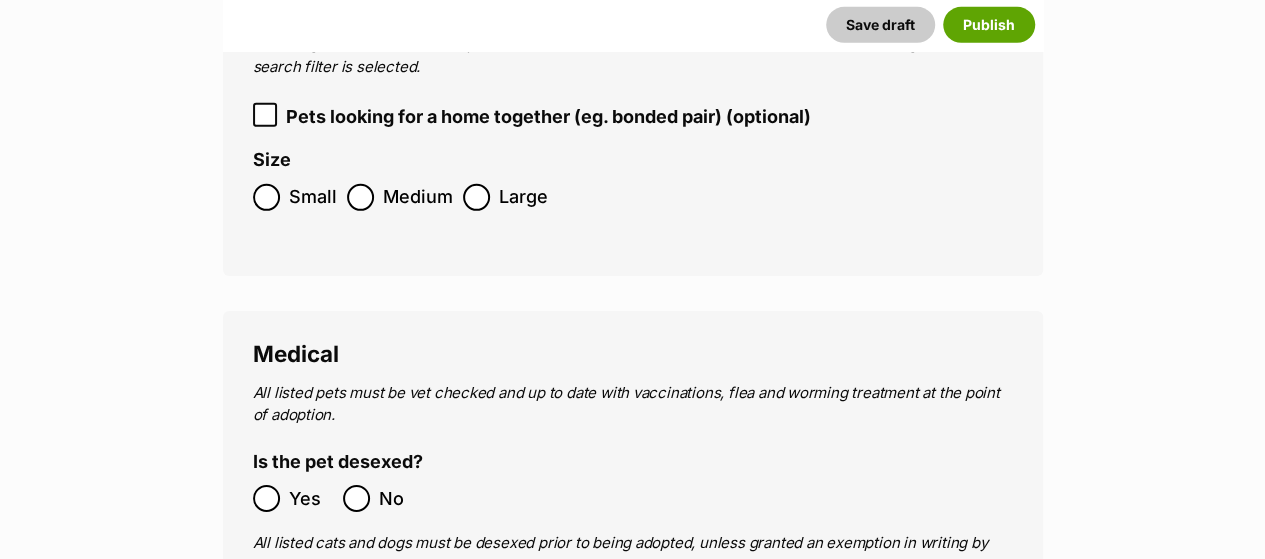 click at bounding box center [989, -133] 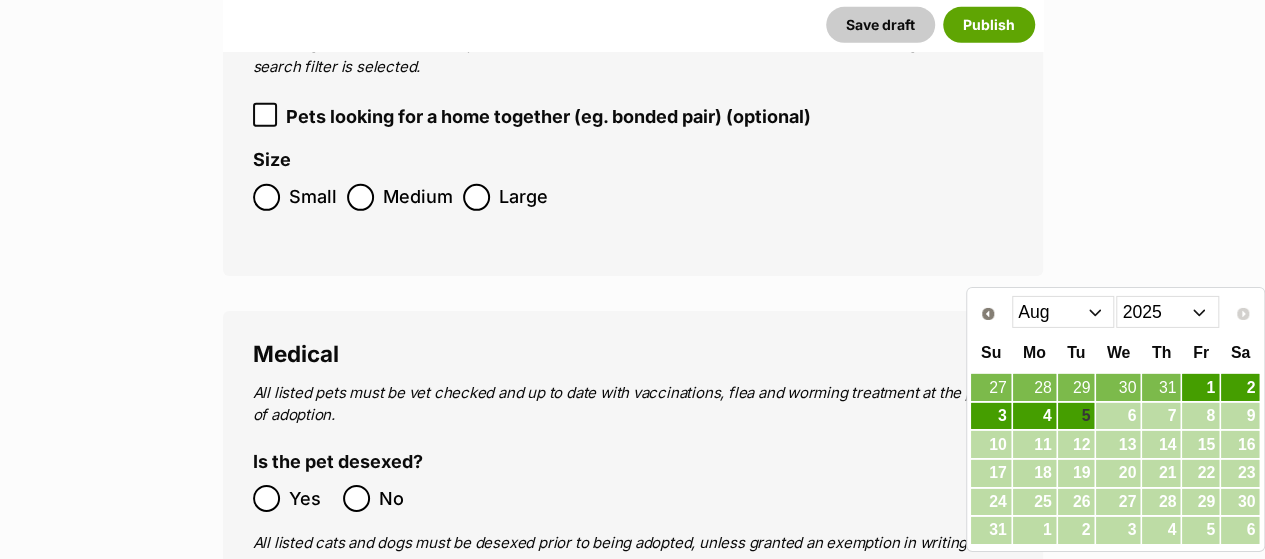 click on "2015 2016 2017 2018 2019 2020 2021 2022 2023 2024 2025" at bounding box center [1167, 312] 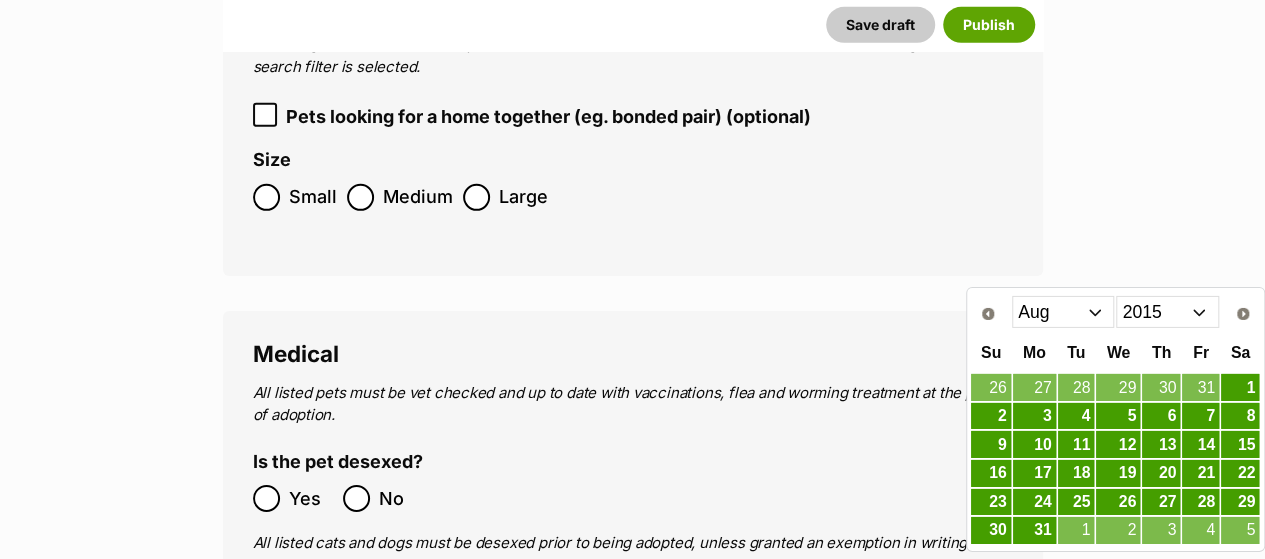 click on "Jan Feb Mar Apr May Jun Jul Aug Sep Oct Nov Dec" at bounding box center (1063, 312) 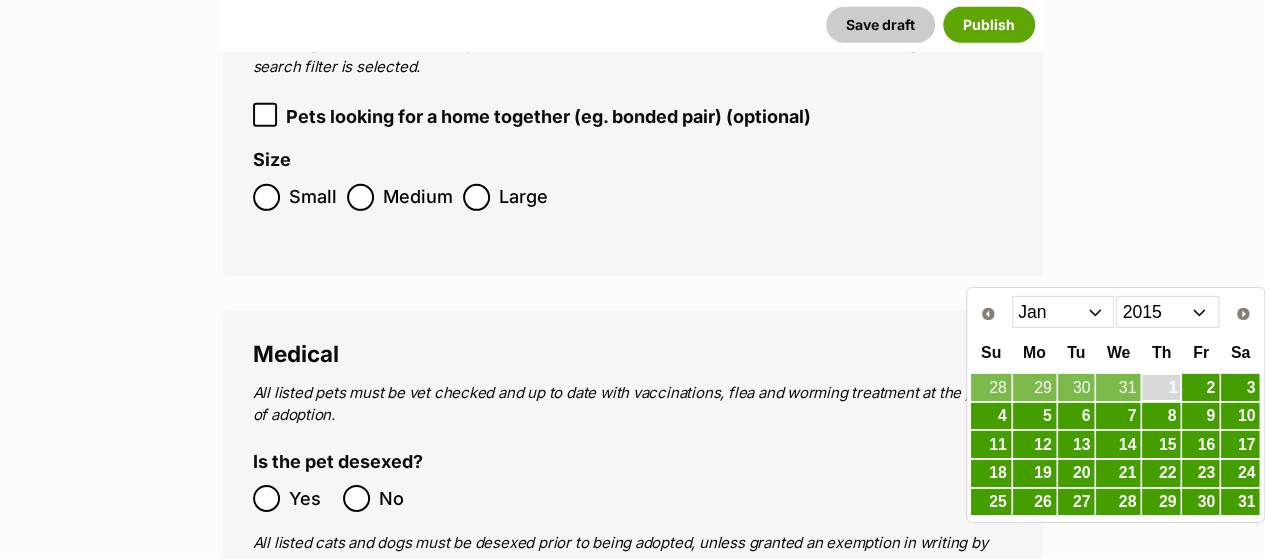click on "1" at bounding box center [1161, 387] 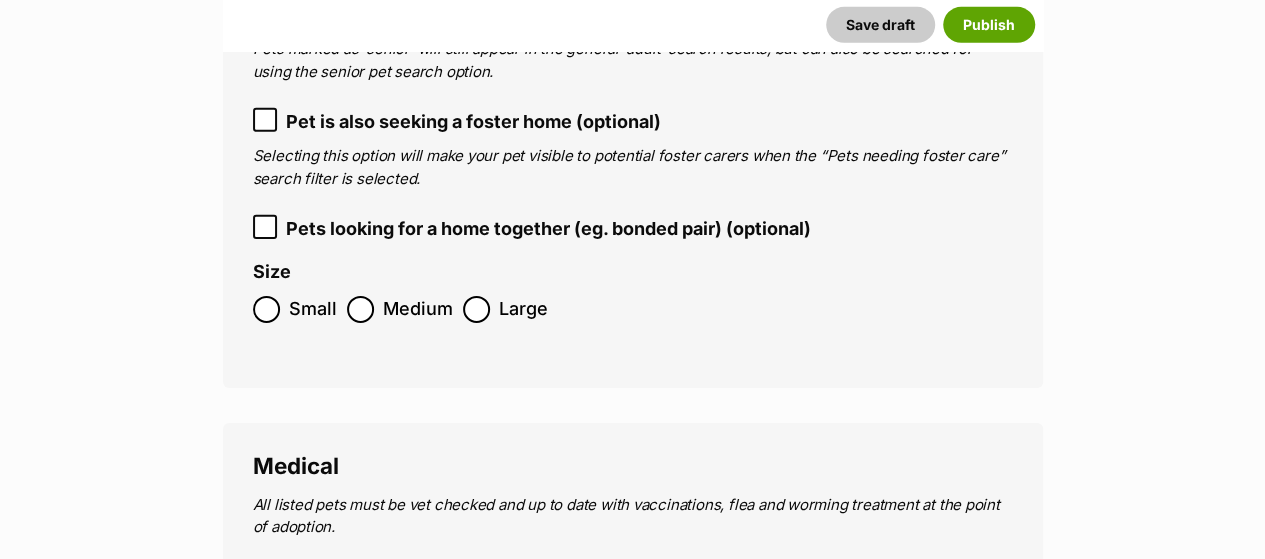 scroll, scrollTop: 3090, scrollLeft: 0, axis: vertical 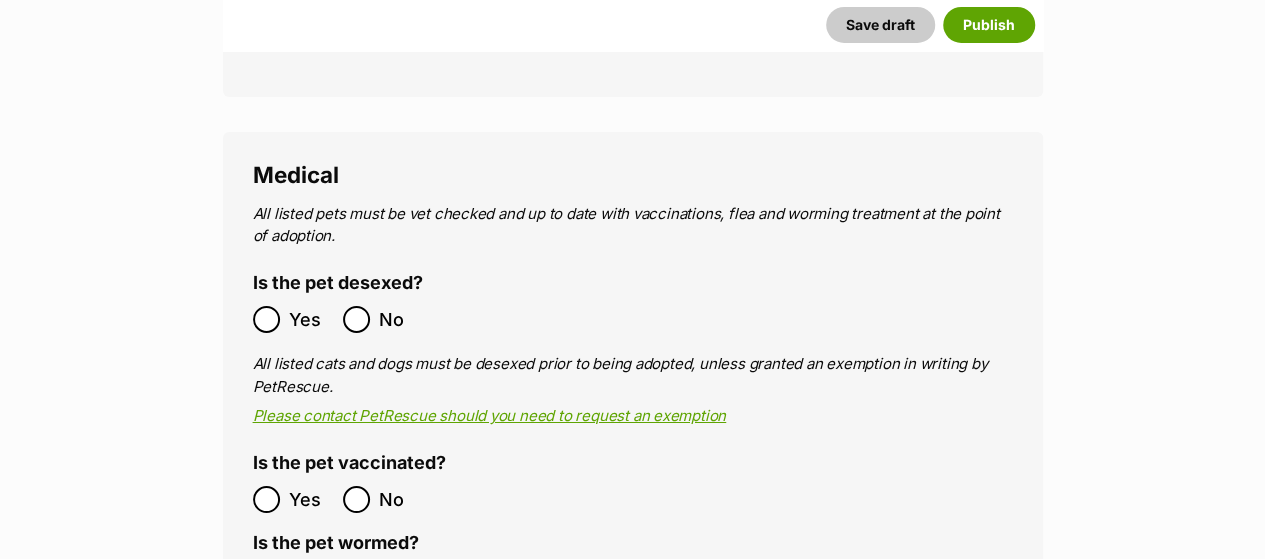 click 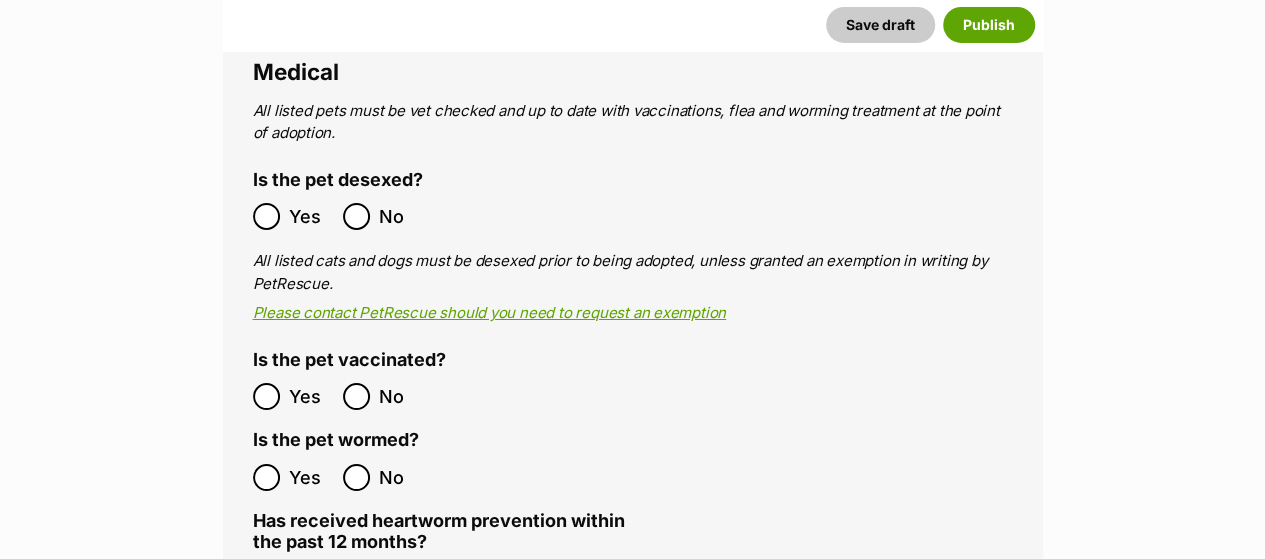 scroll, scrollTop: 3581, scrollLeft: 0, axis: vertical 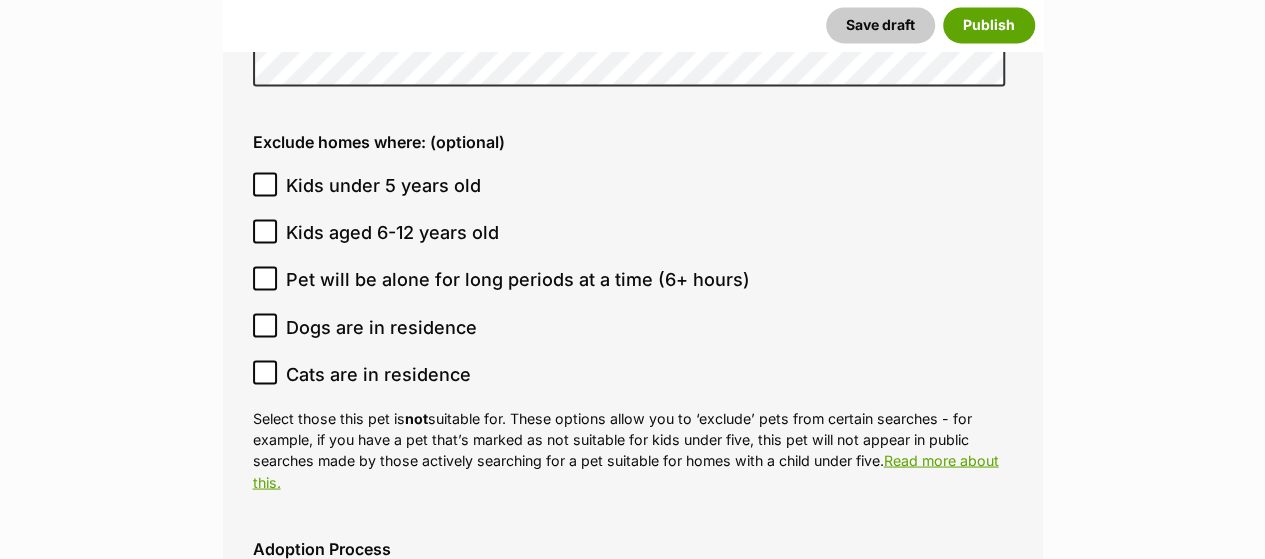 click at bounding box center [633, -415] 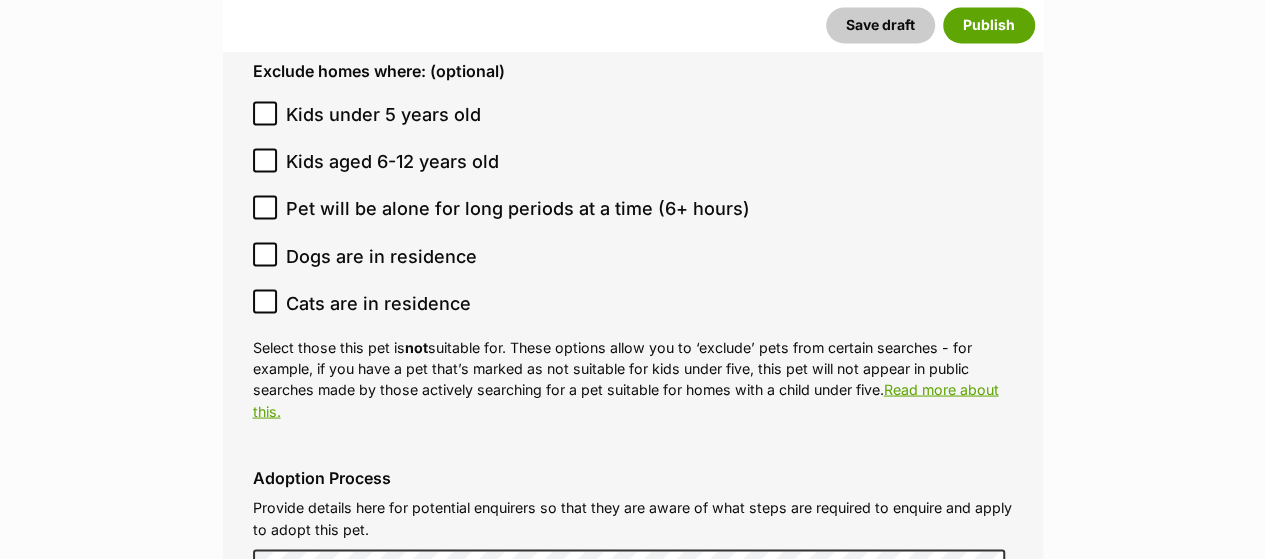 scroll, scrollTop: 5581, scrollLeft: 0, axis: vertical 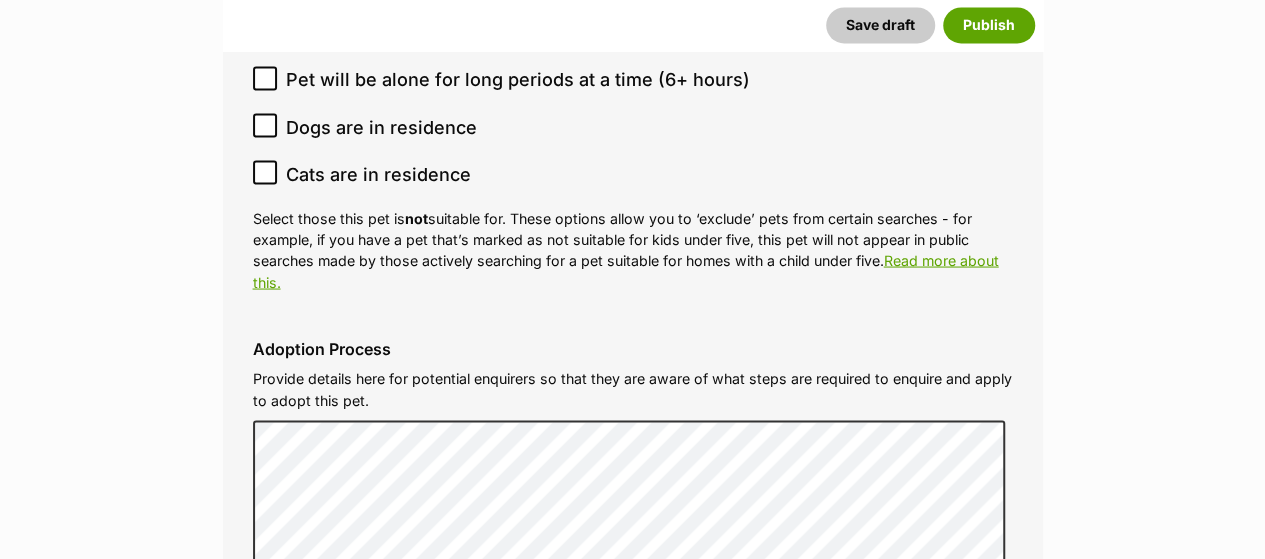 click on "Traditional Country Name (optional)" at bounding box center (633, -439) 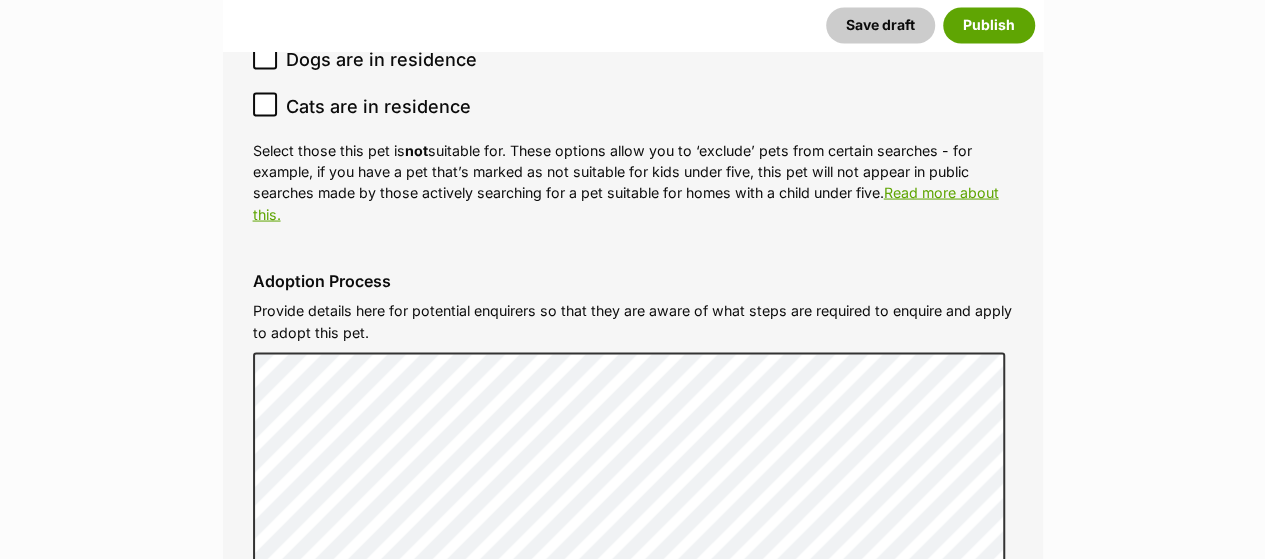 scroll, scrollTop: 5681, scrollLeft: 0, axis: vertical 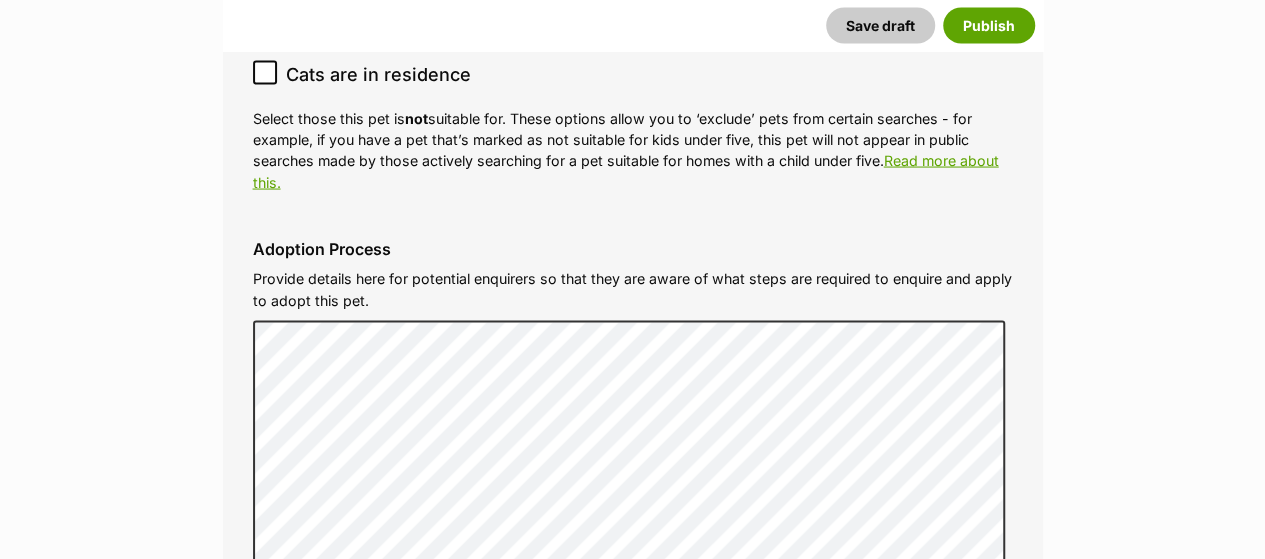 type on "Wiradjuri" 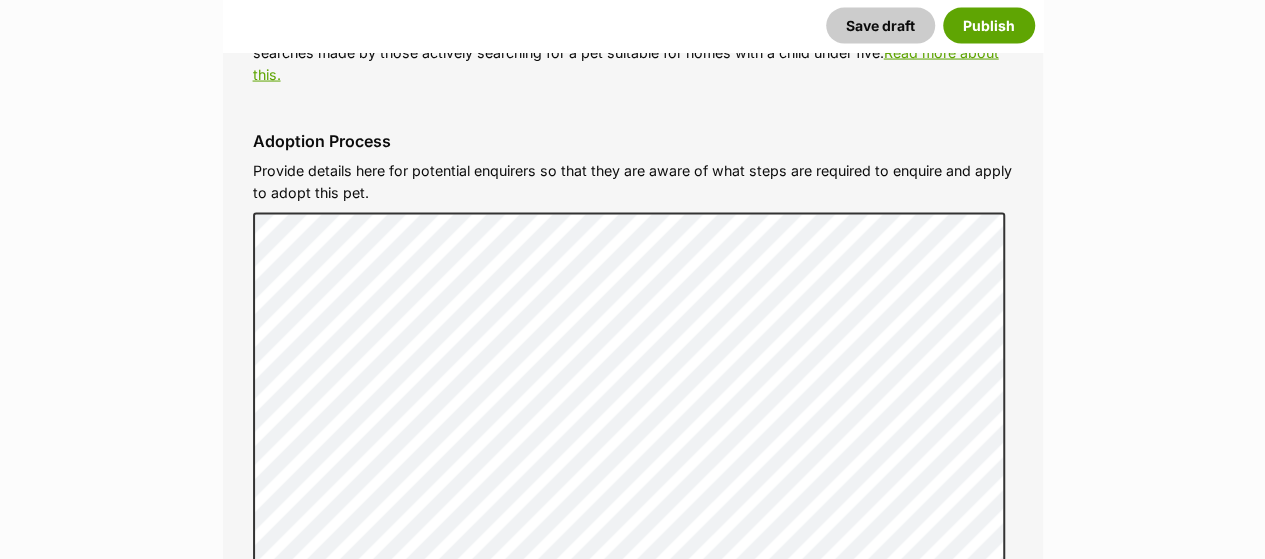 scroll, scrollTop: 5981, scrollLeft: 0, axis: vertical 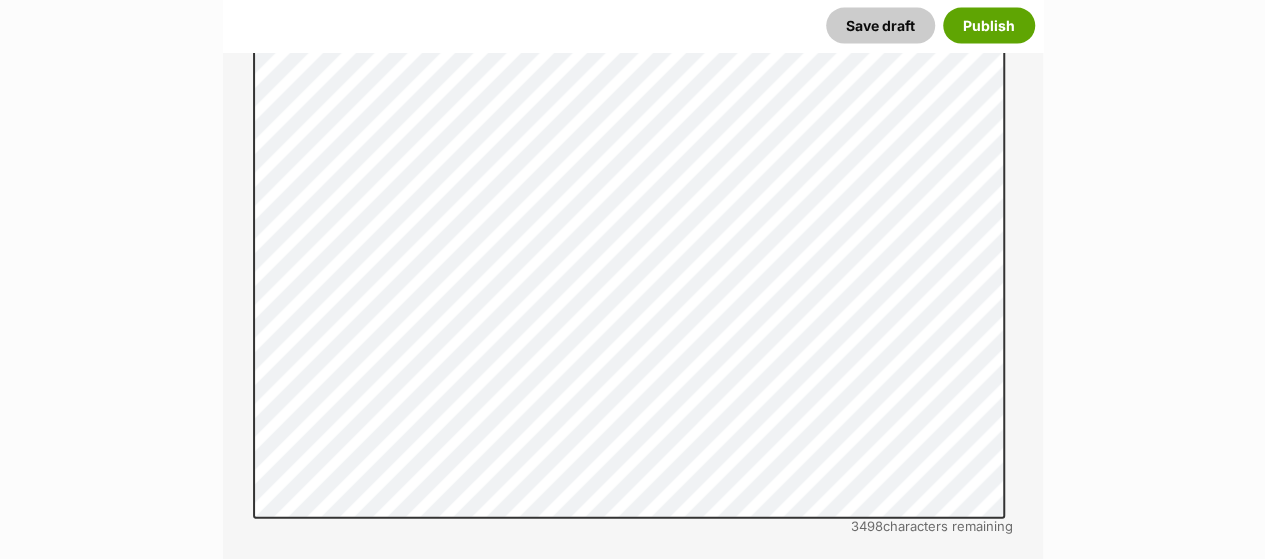 click 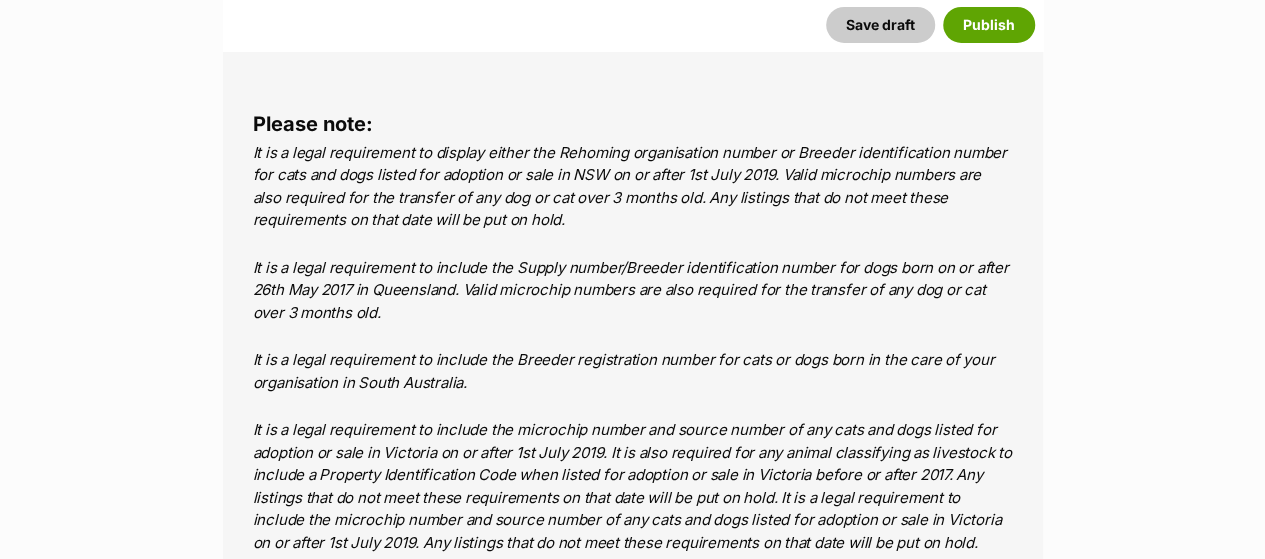 scroll, scrollTop: 7381, scrollLeft: 0, axis: vertical 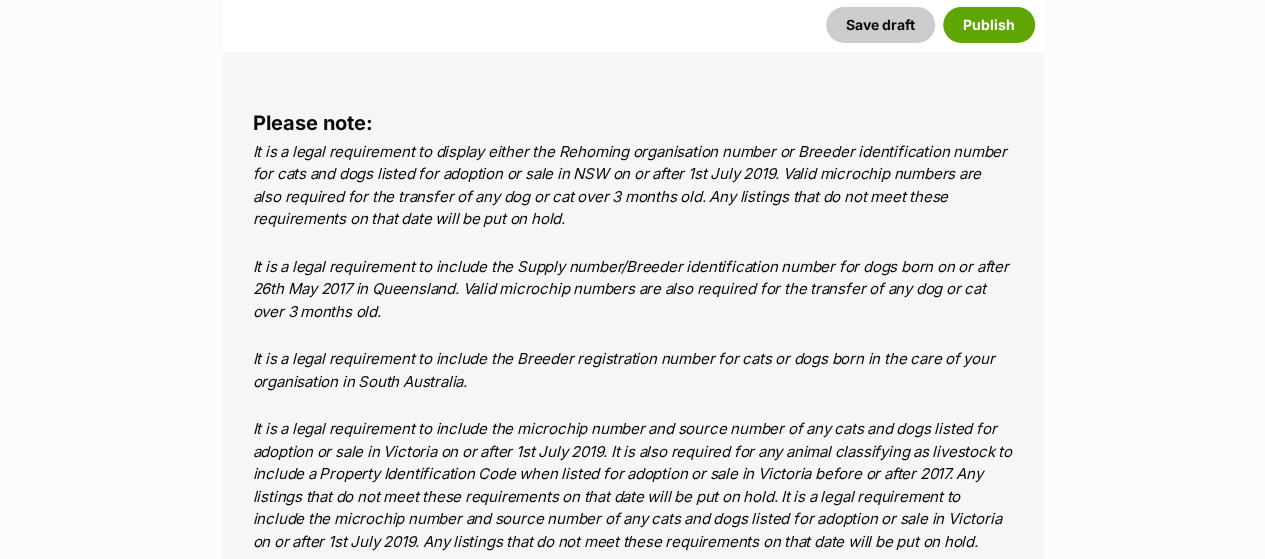 click on "No" at bounding box center [356, -628] 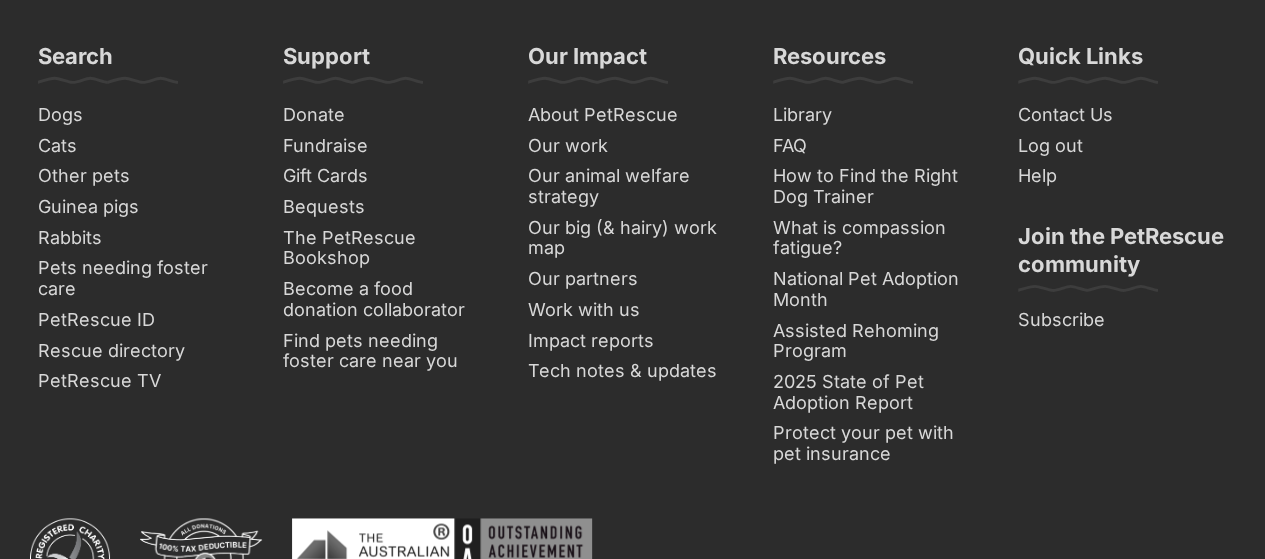 scroll, scrollTop: 8881, scrollLeft: 0, axis: vertical 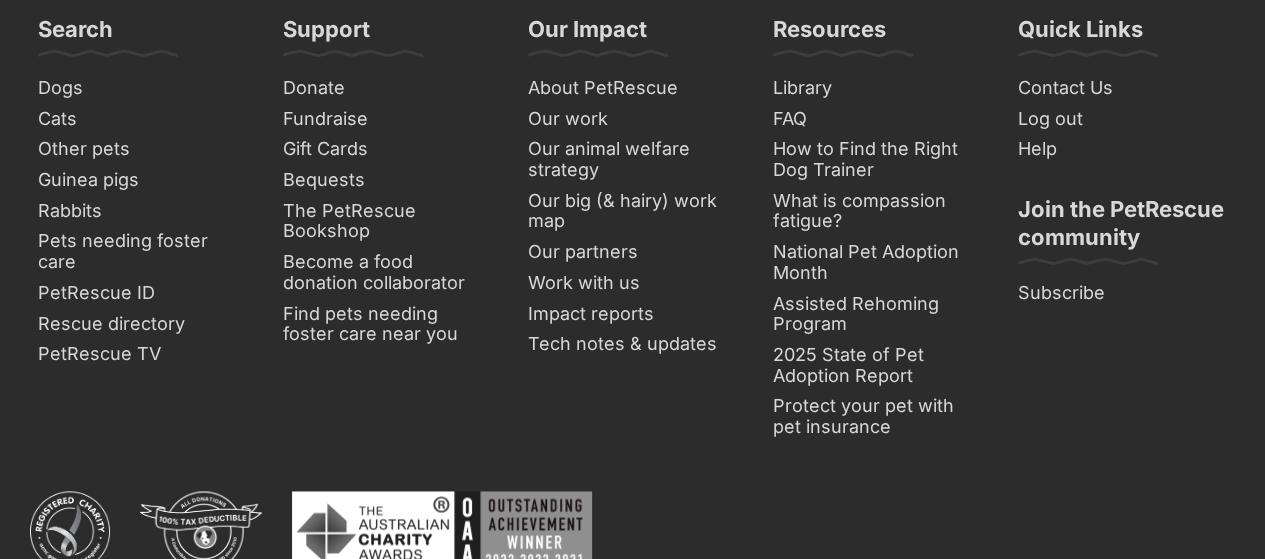 type on "943094320295056" 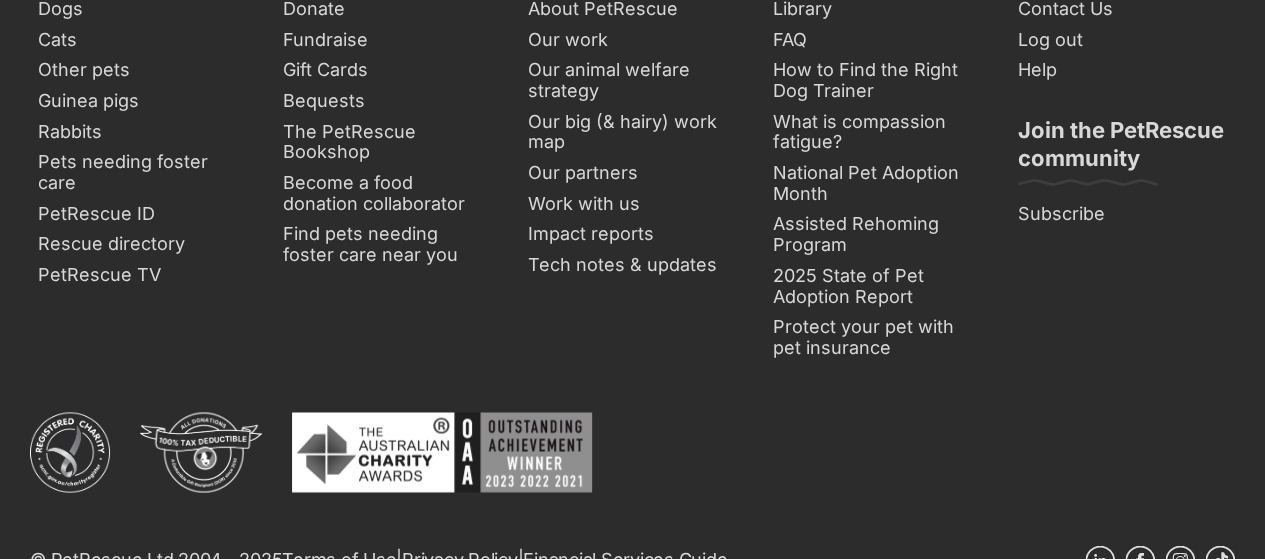 scroll, scrollTop: 9181, scrollLeft: 0, axis: vertical 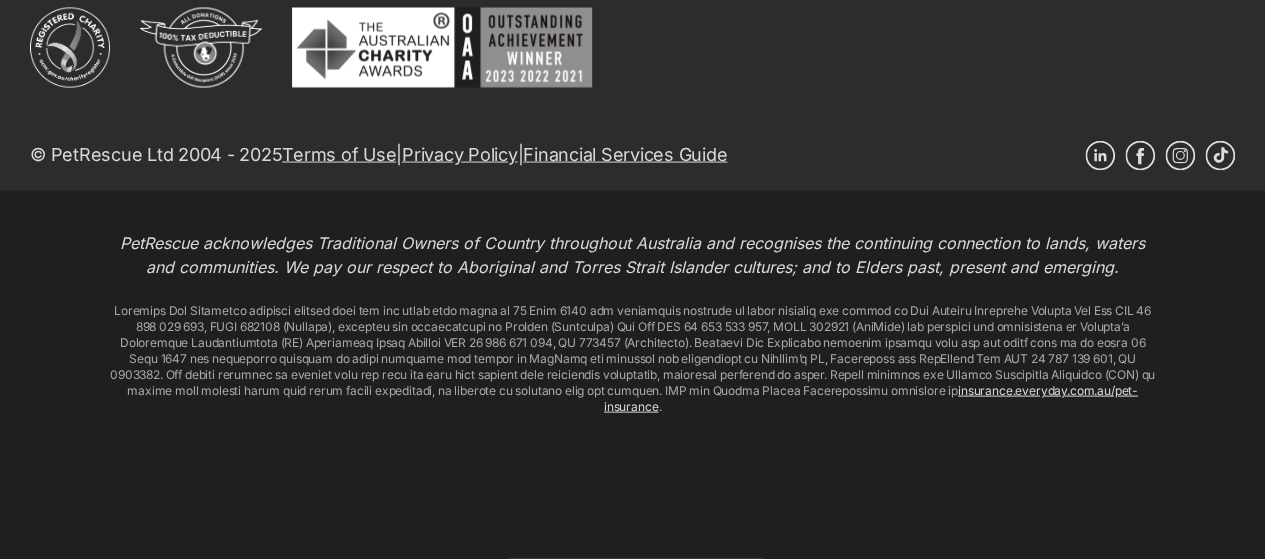 click on "Publish" at bounding box center [691, -592] 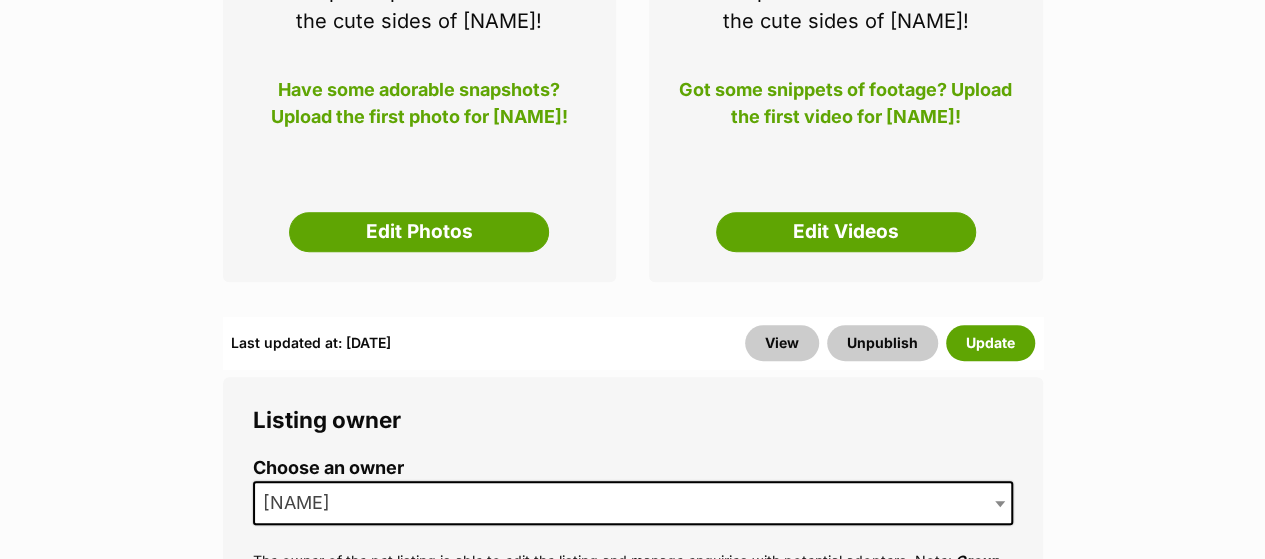 scroll, scrollTop: 500, scrollLeft: 0, axis: vertical 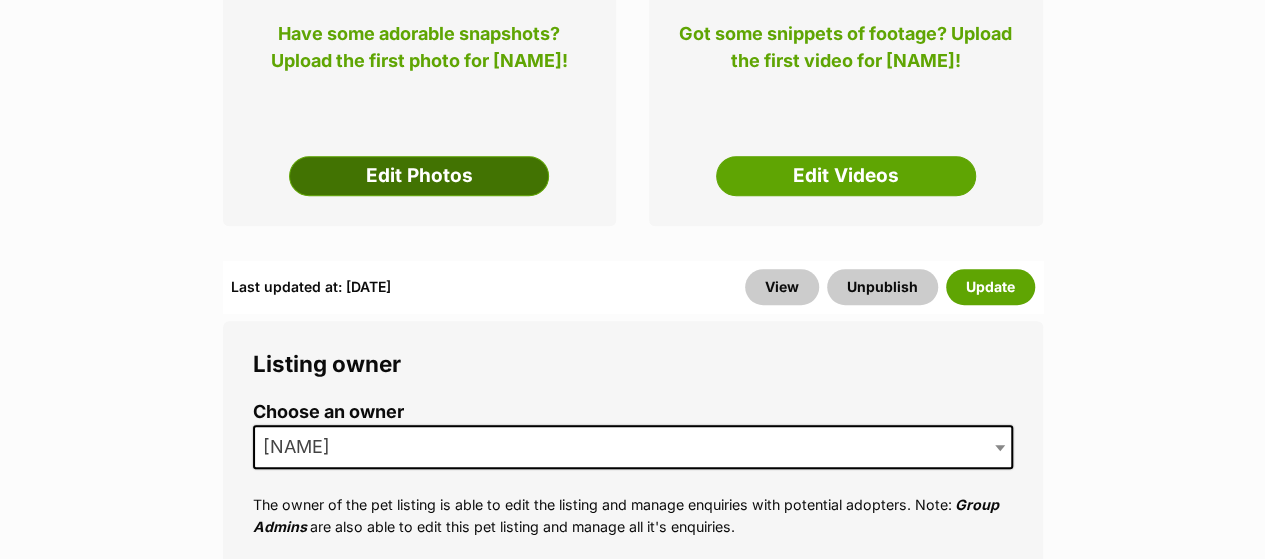 click on "Edit Photos" at bounding box center [419, 176] 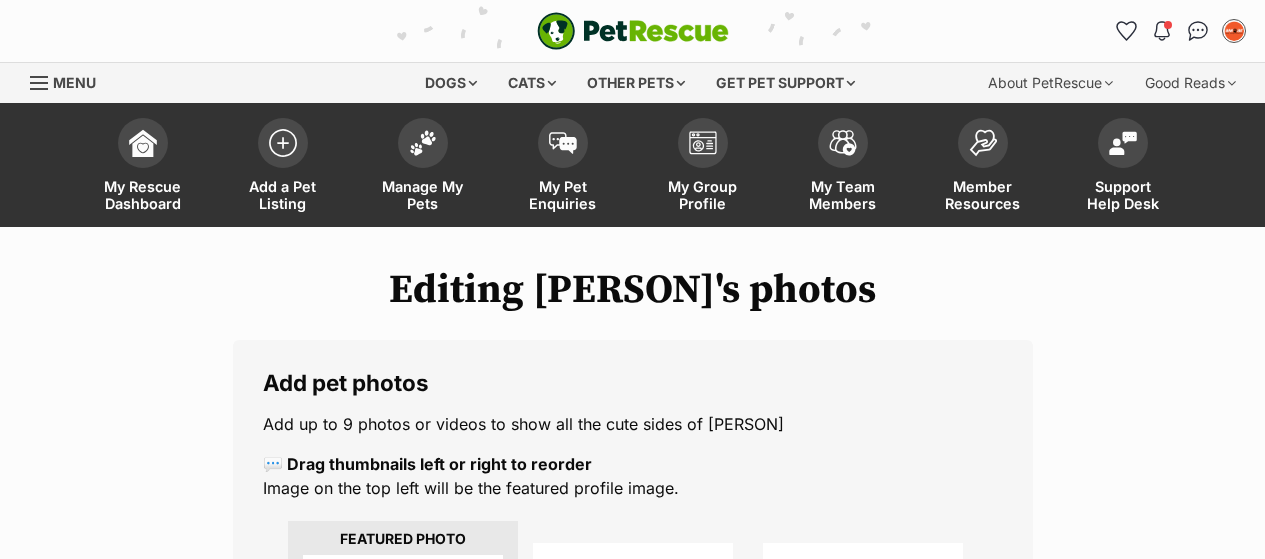 scroll, scrollTop: 0, scrollLeft: 0, axis: both 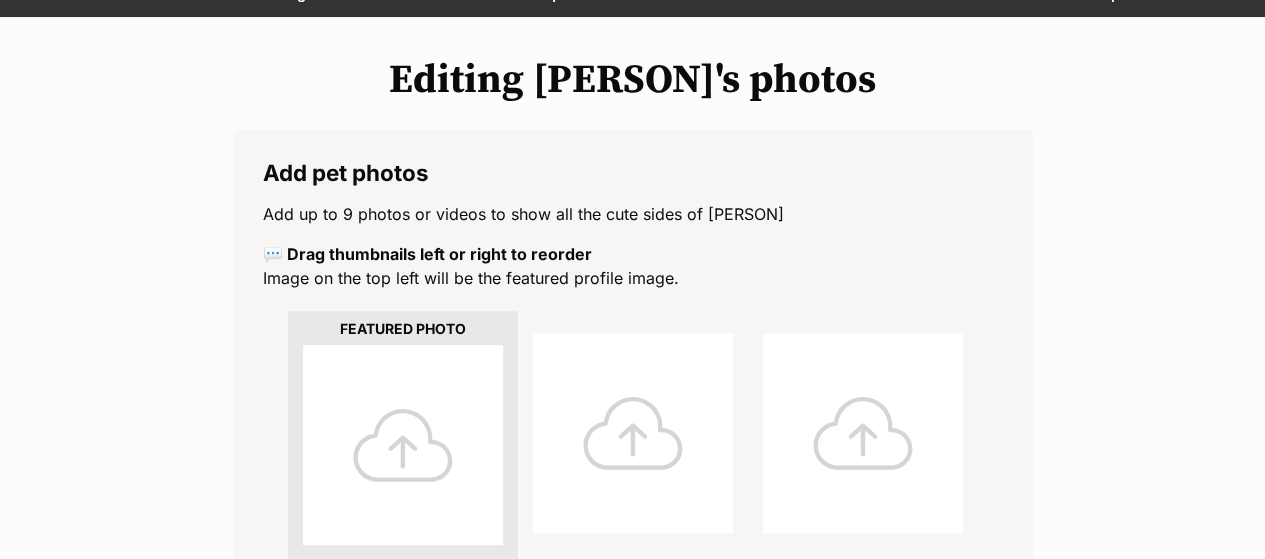 click at bounding box center [403, 445] 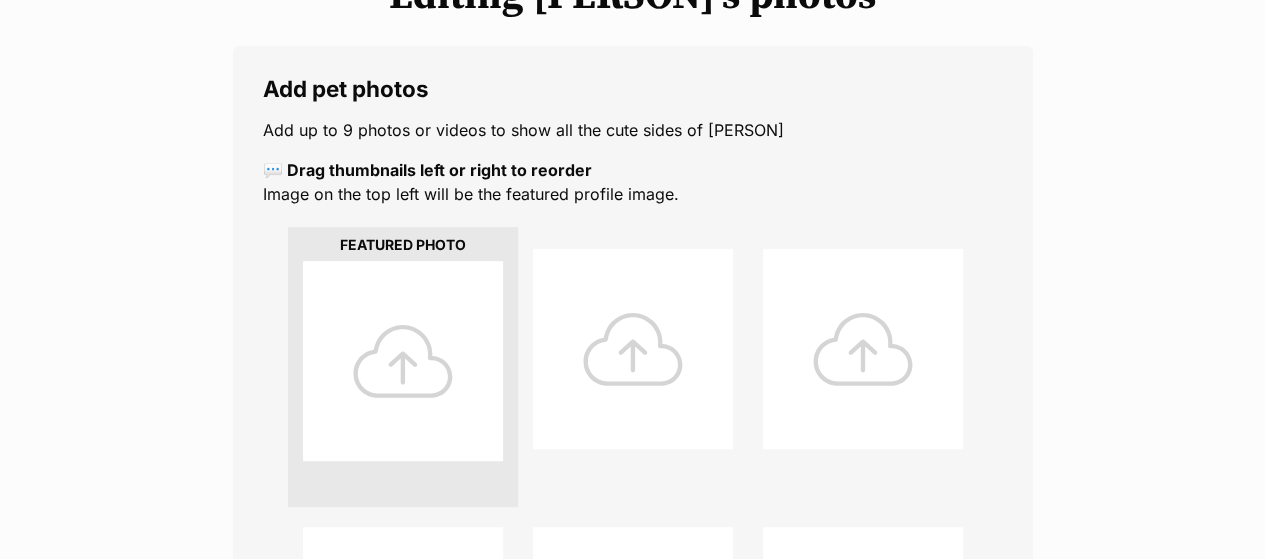 scroll, scrollTop: 500, scrollLeft: 0, axis: vertical 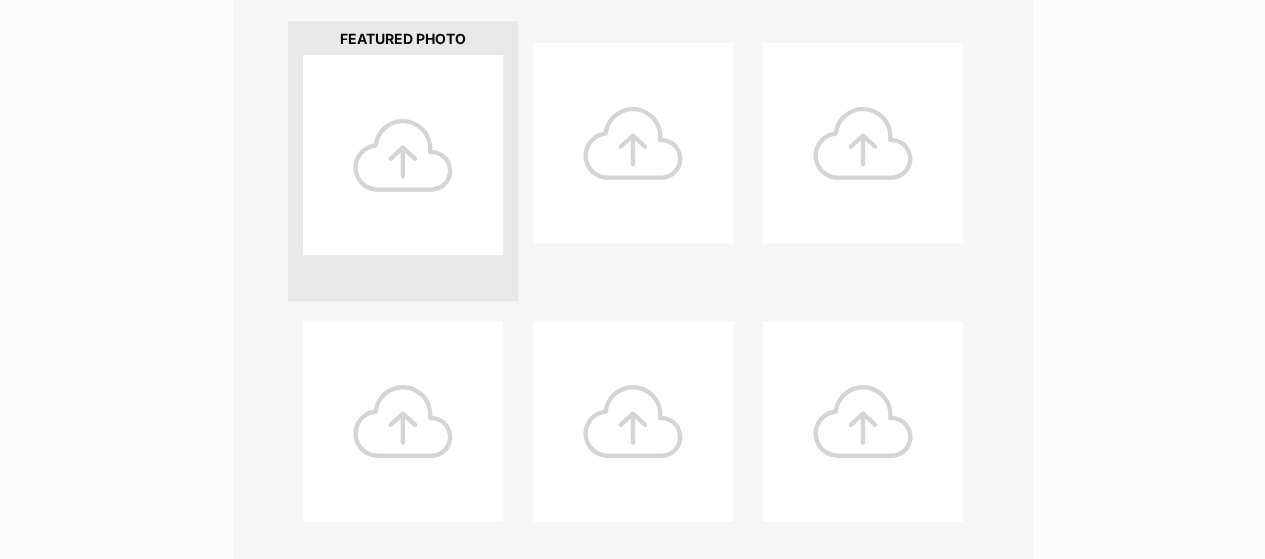 click at bounding box center (403, 155) 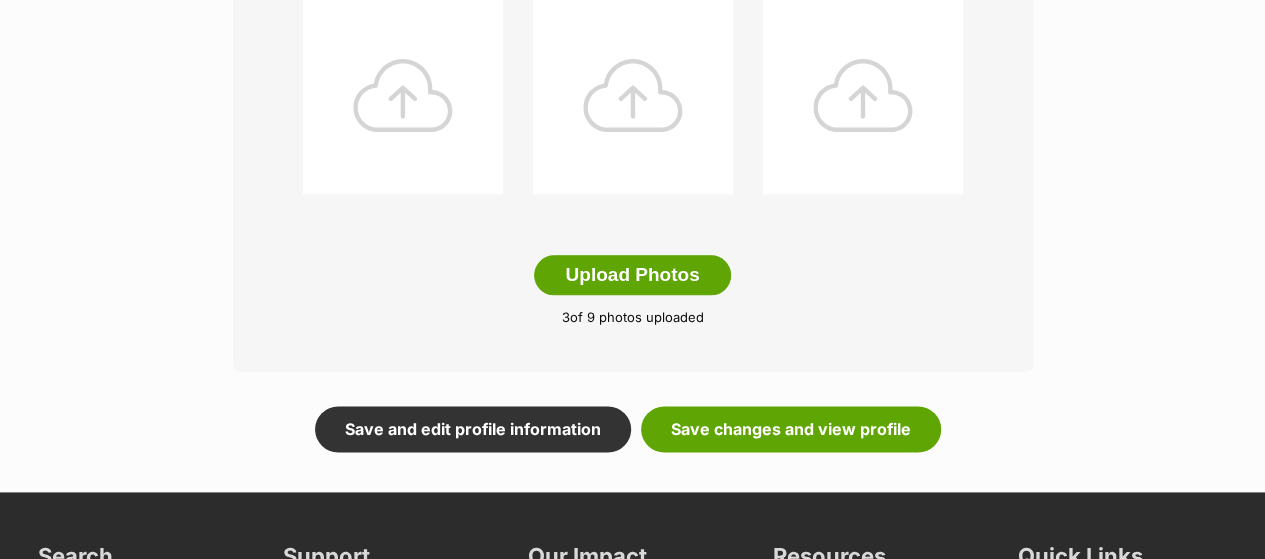 scroll, scrollTop: 1300, scrollLeft: 0, axis: vertical 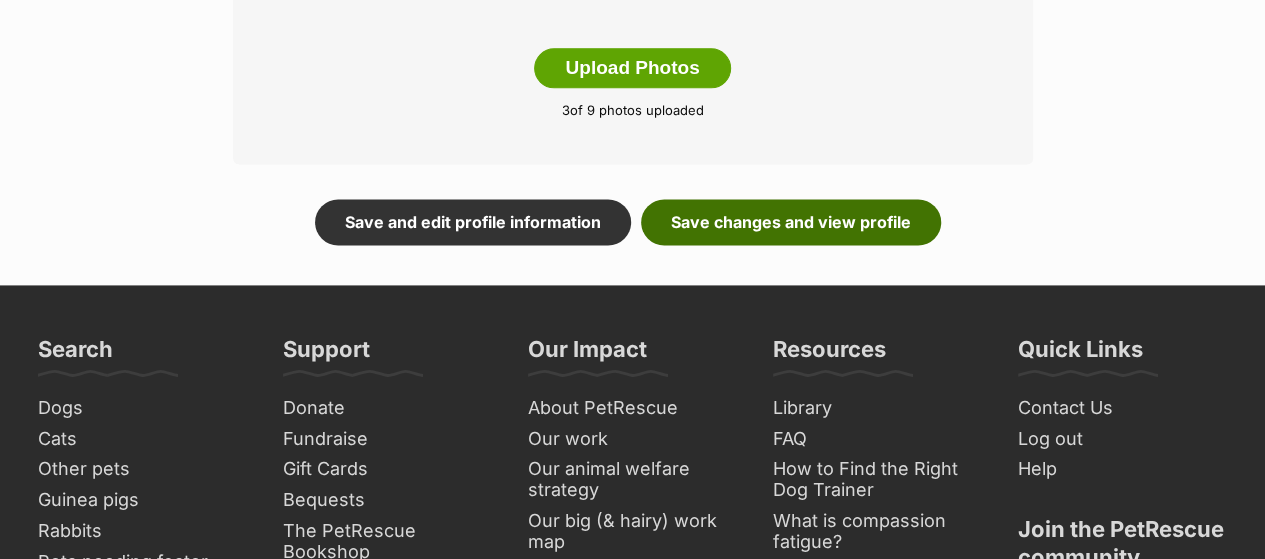 click on "Save changes and view profile" at bounding box center [791, 222] 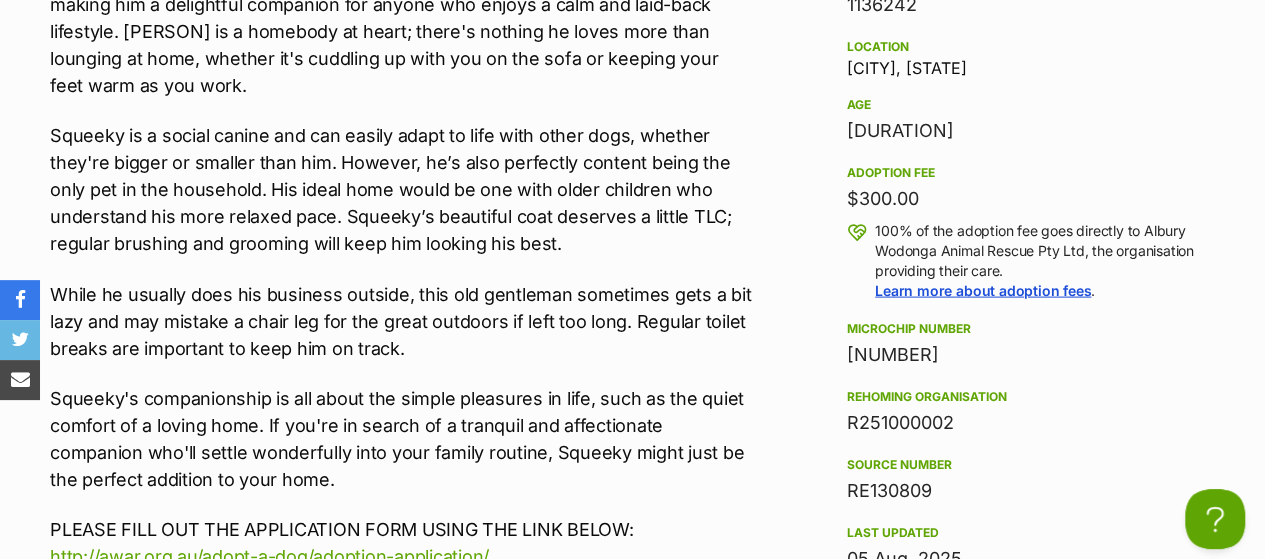scroll, scrollTop: 2000, scrollLeft: 0, axis: vertical 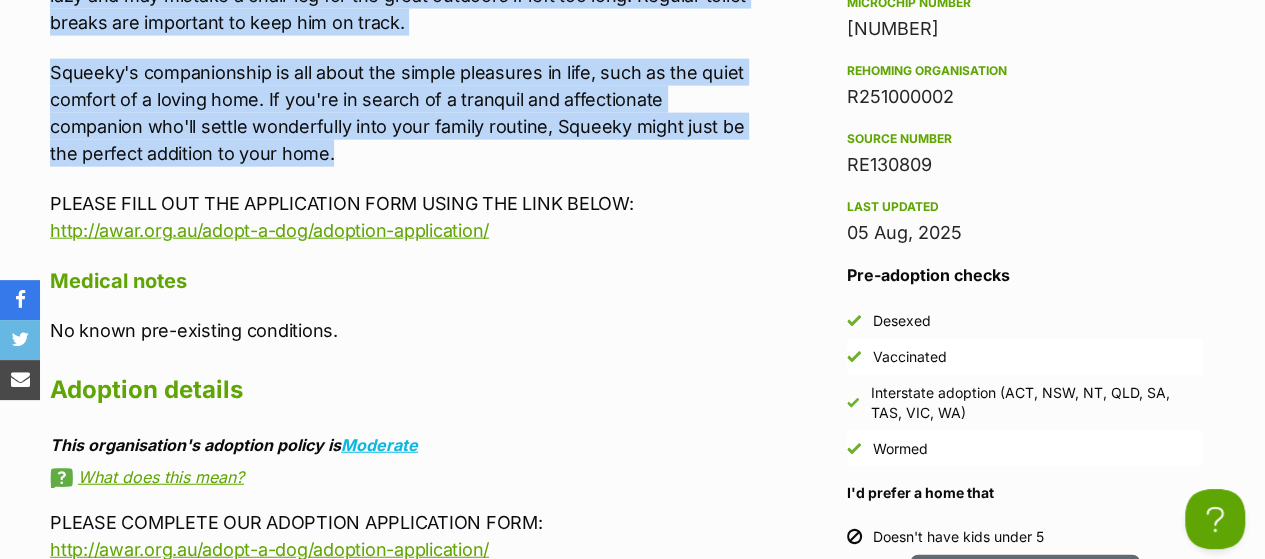 drag, startPoint x: 52, startPoint y: 93, endPoint x: 367, endPoint y: 335, distance: 397.22662 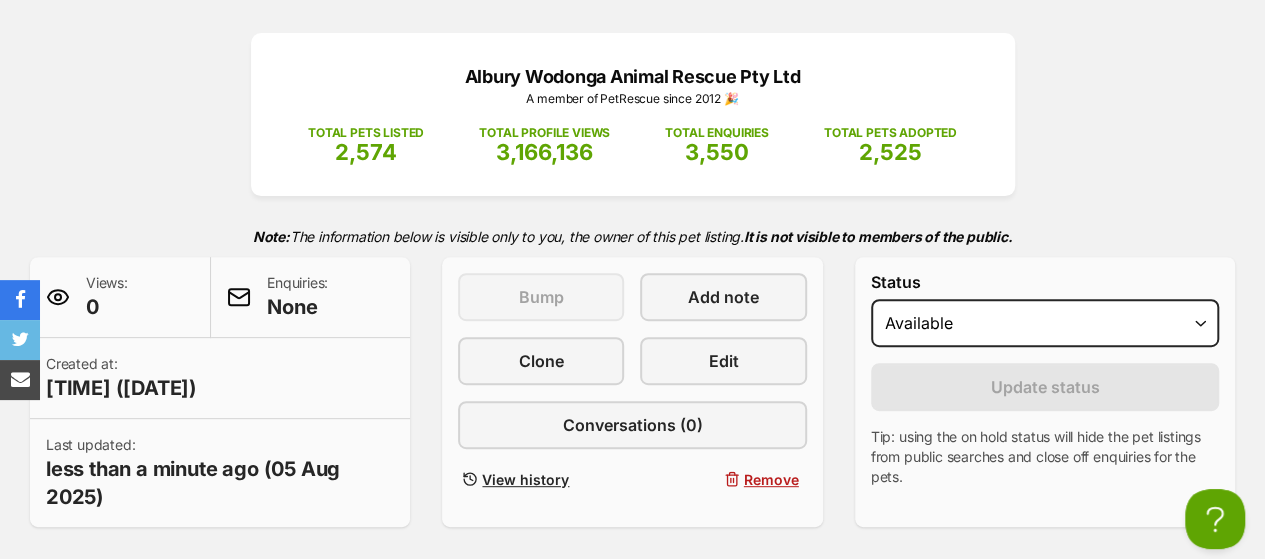 scroll, scrollTop: 0, scrollLeft: 0, axis: both 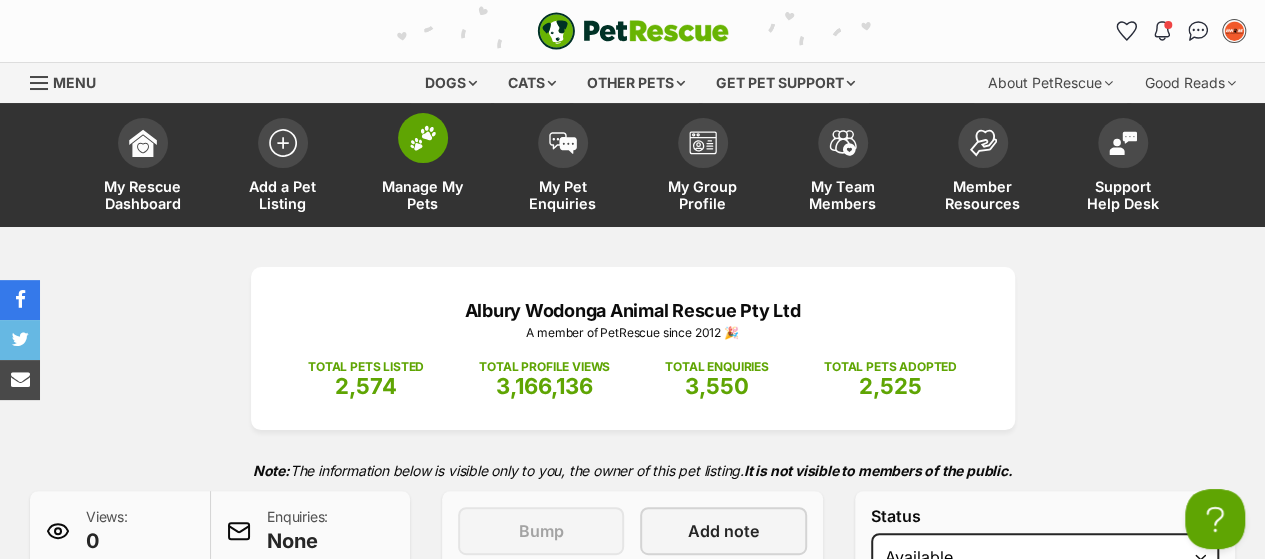 click at bounding box center (423, 138) 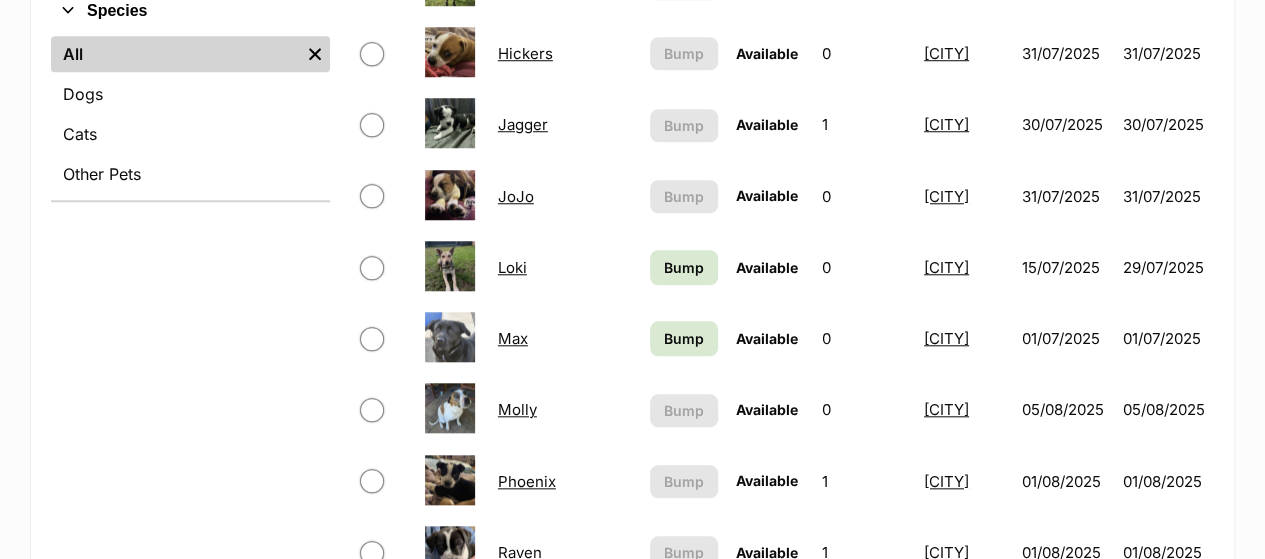scroll, scrollTop: 1000, scrollLeft: 0, axis: vertical 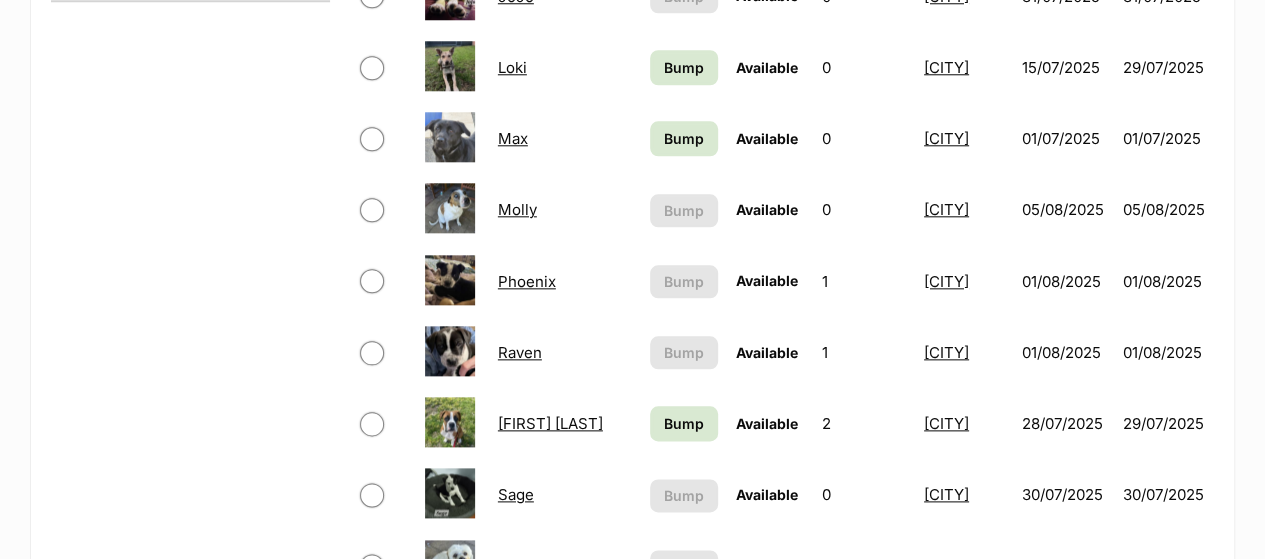 click on "Molly" at bounding box center [517, 209] 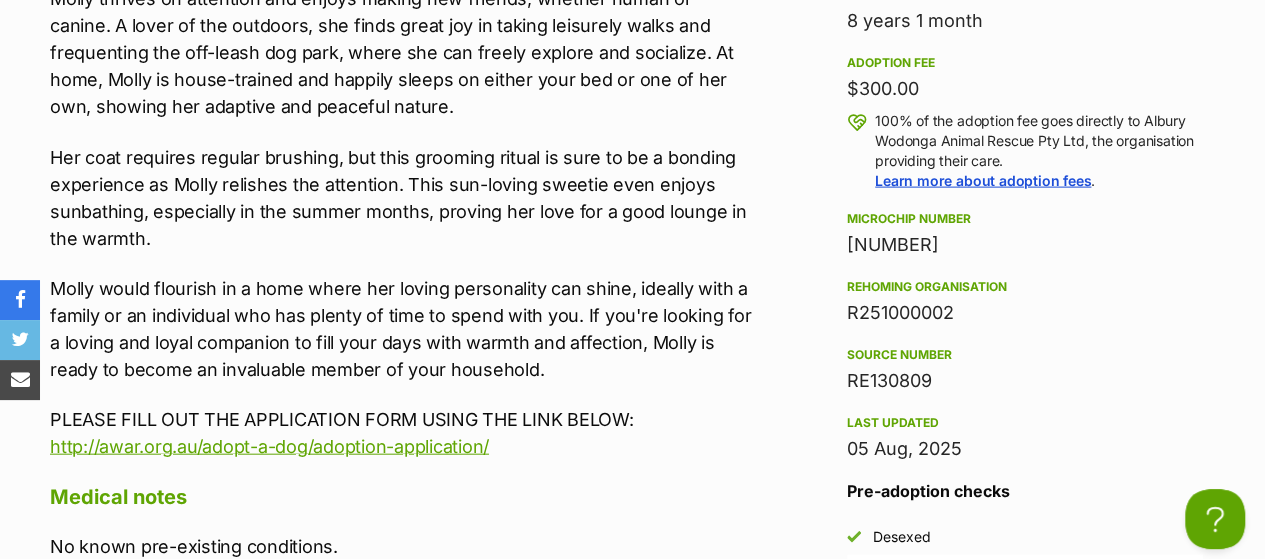 scroll, scrollTop: 2100, scrollLeft: 0, axis: vertical 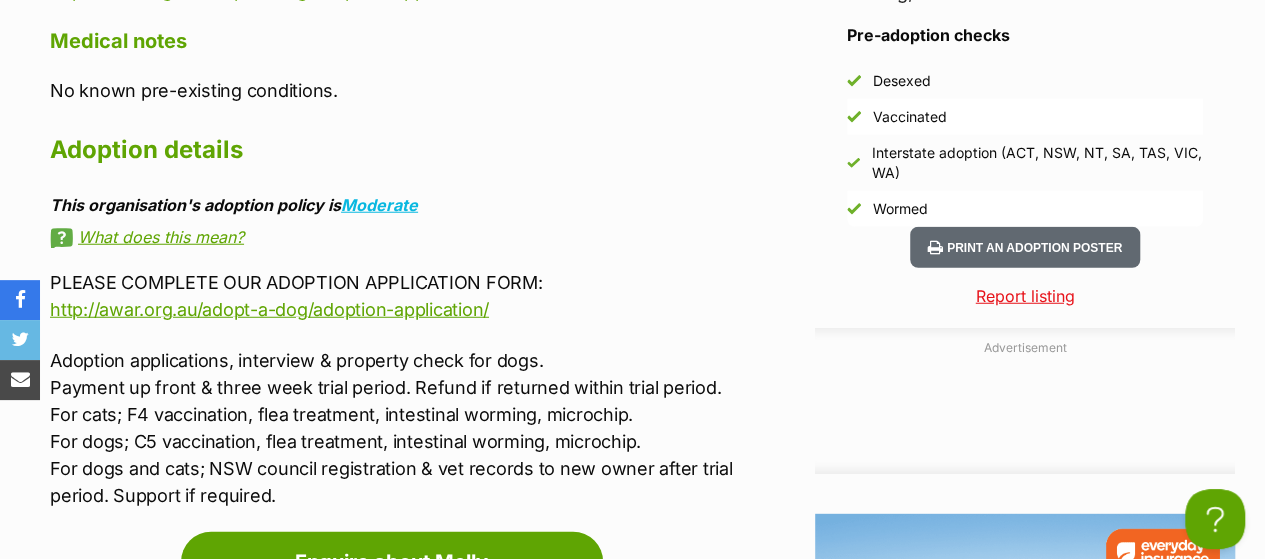 drag, startPoint x: 52, startPoint y: 25, endPoint x: 634, endPoint y: 98, distance: 586.5603 